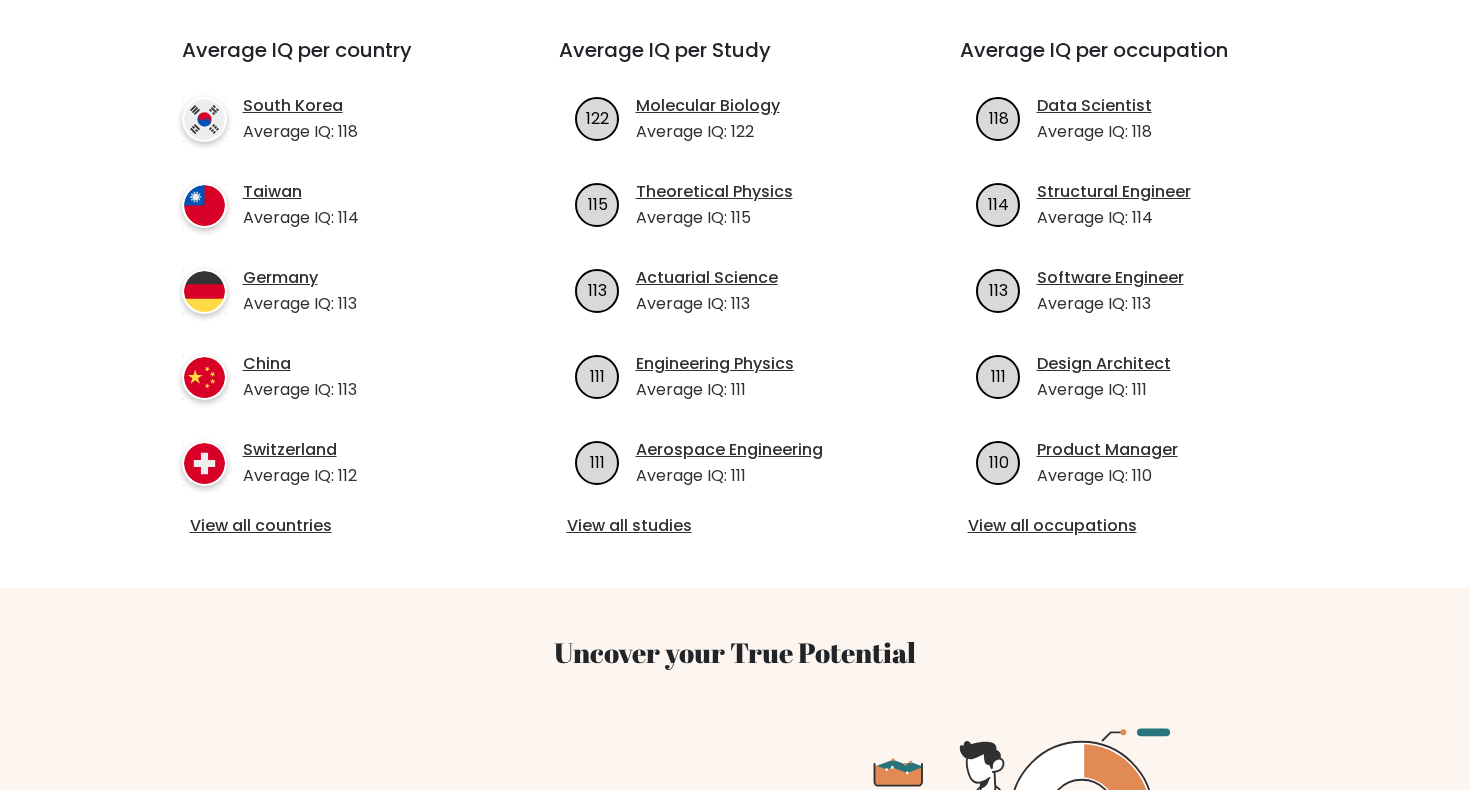 scroll, scrollTop: 725, scrollLeft: 0, axis: vertical 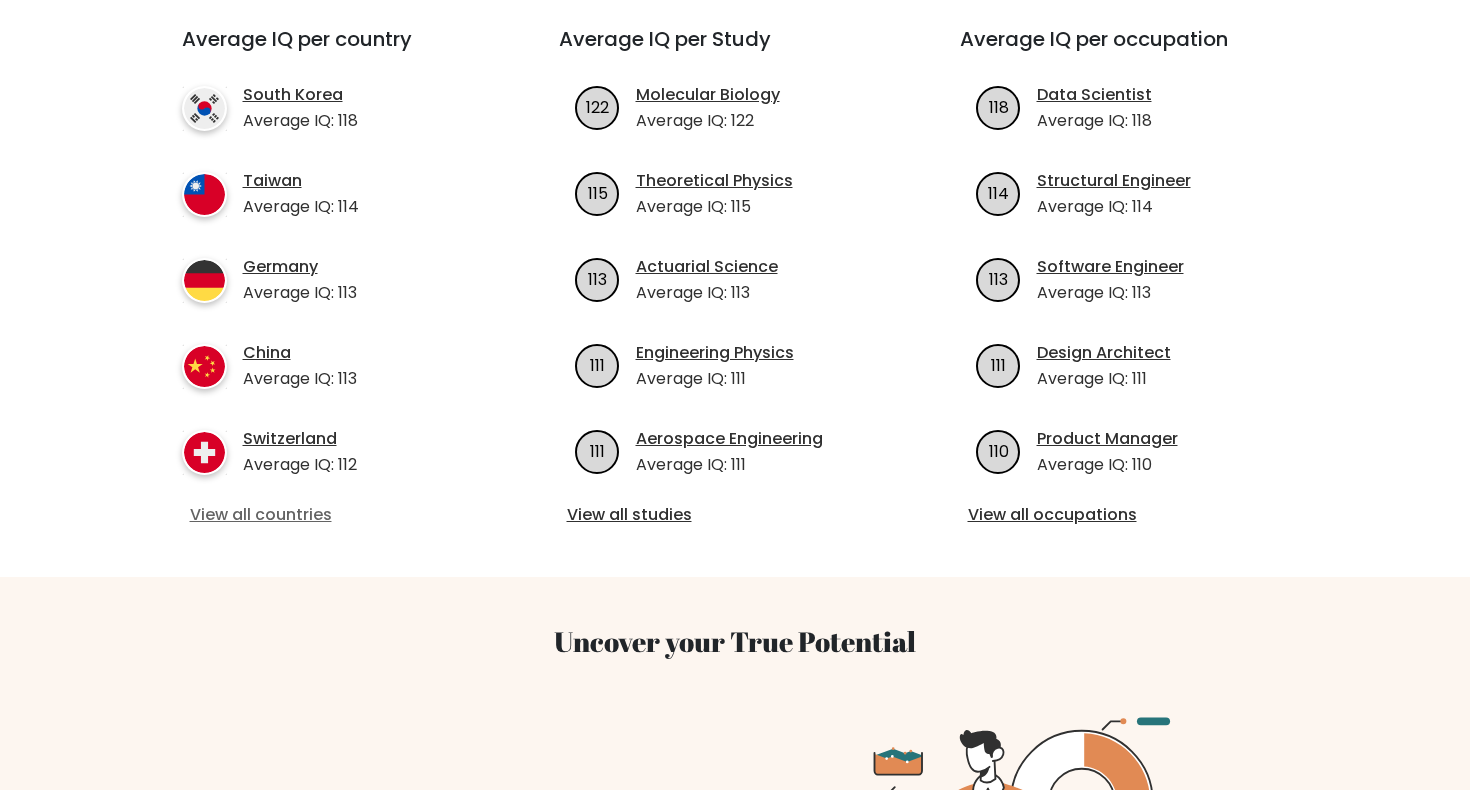 click on "View all countries" at bounding box center [334, 515] 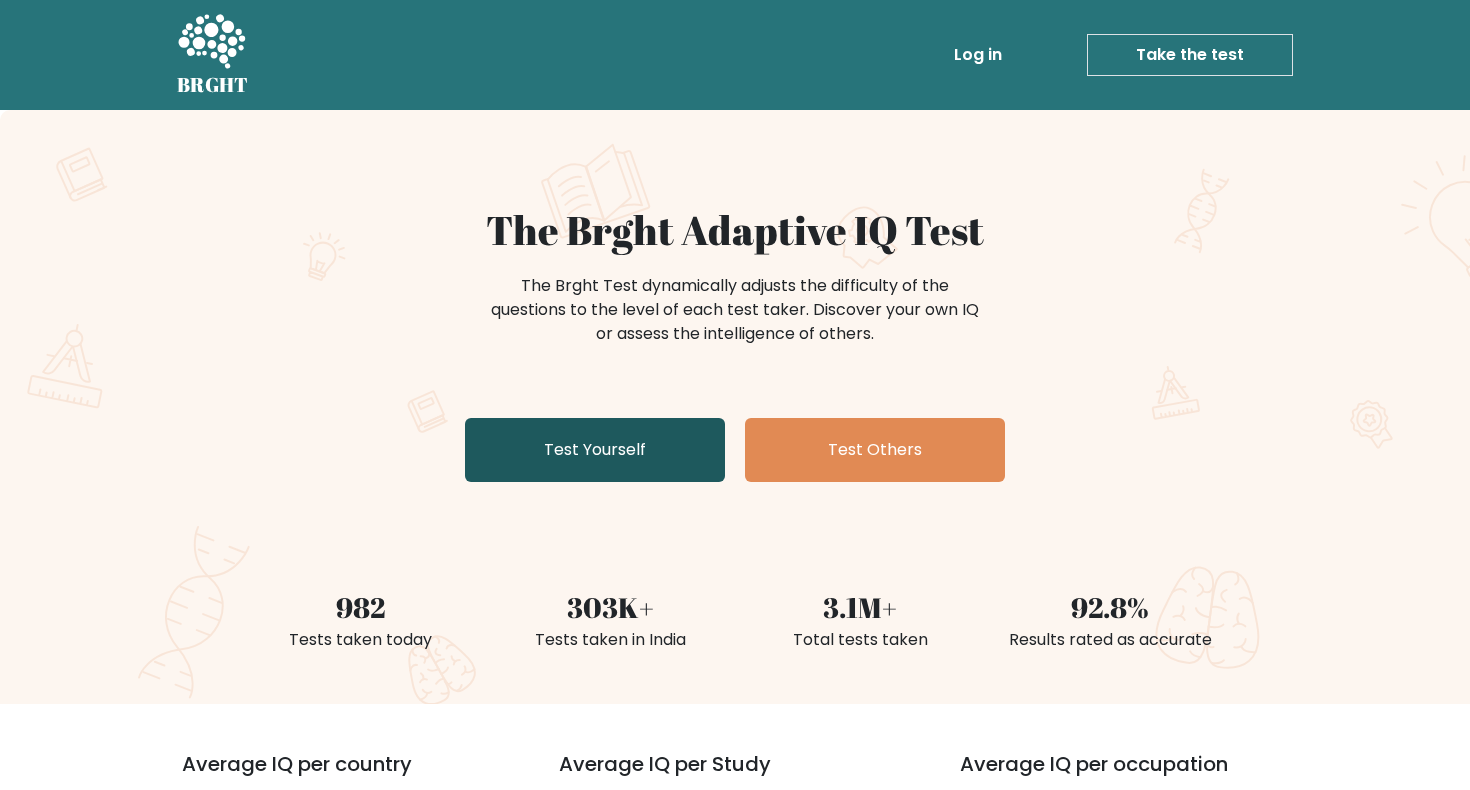 scroll, scrollTop: 0, scrollLeft: 0, axis: both 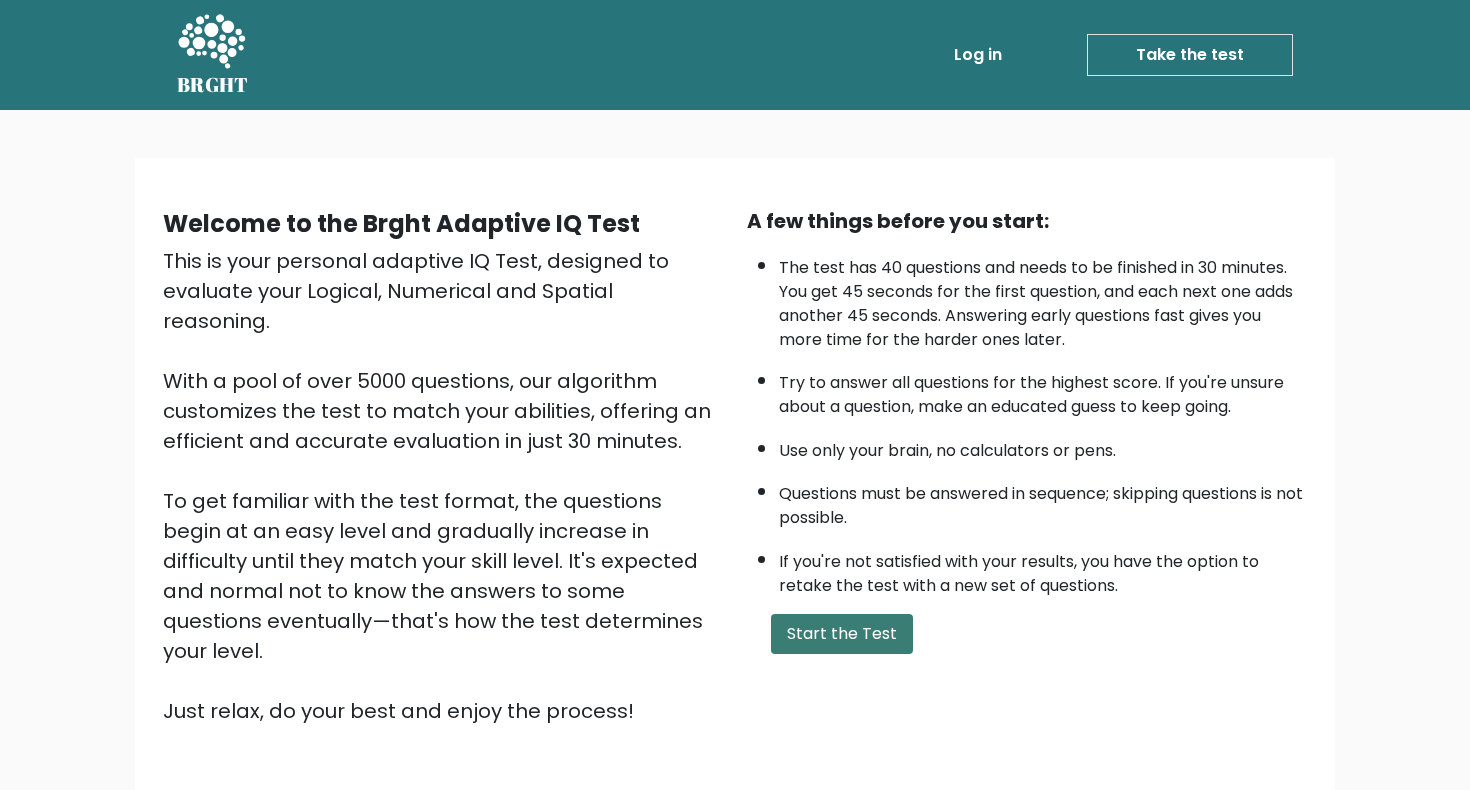 click on "Start the Test" at bounding box center (842, 634) 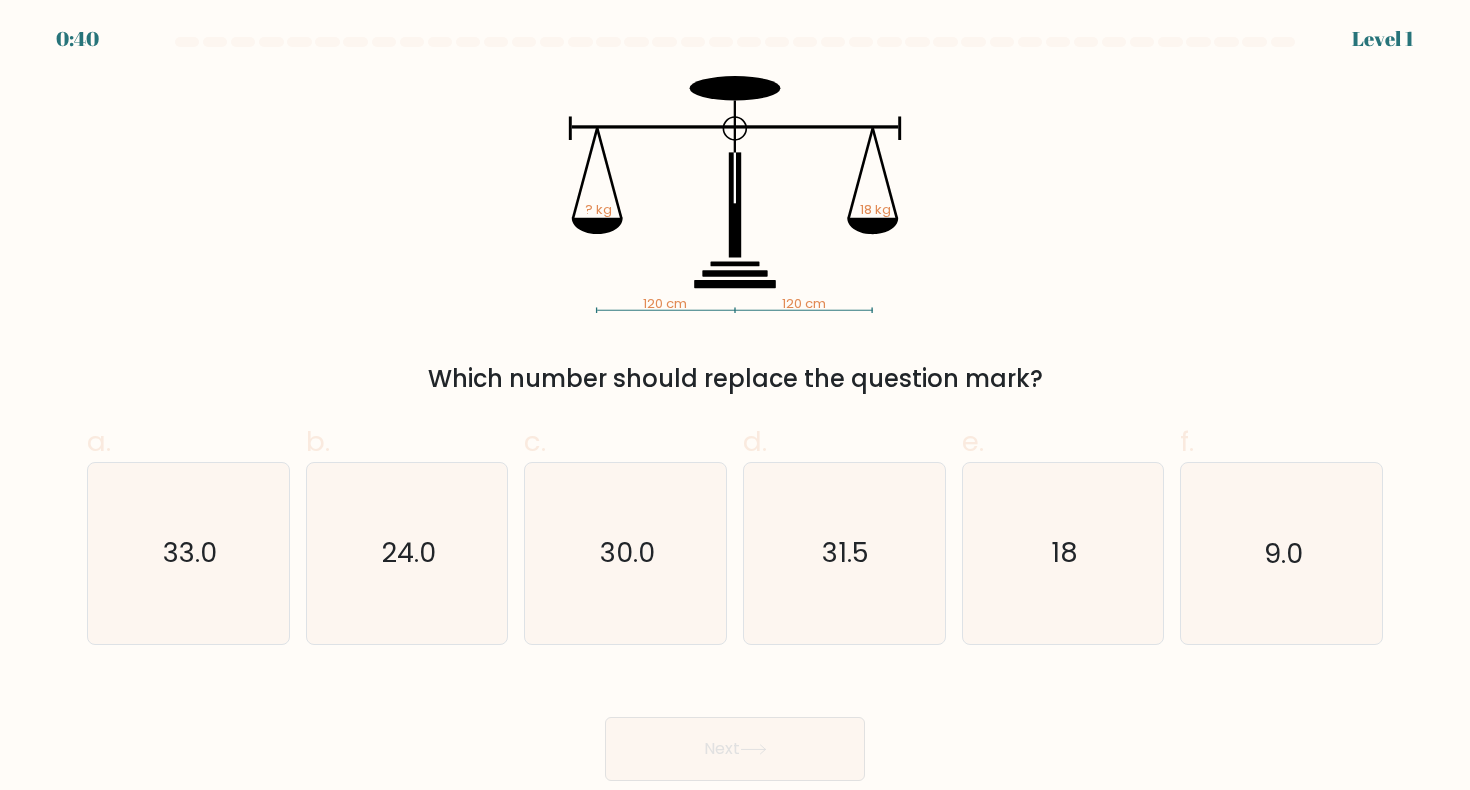 scroll, scrollTop: 0, scrollLeft: 0, axis: both 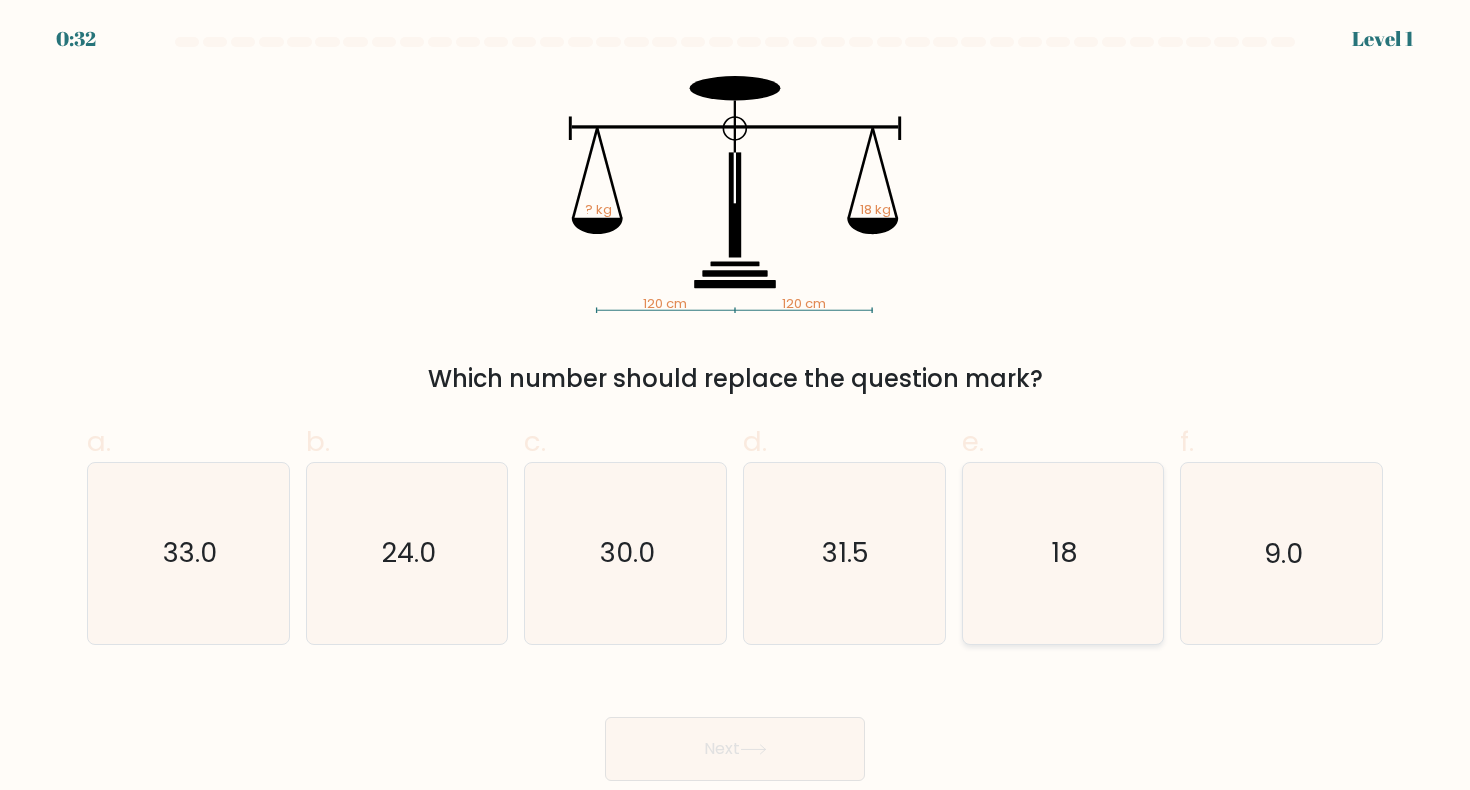 click on "18" 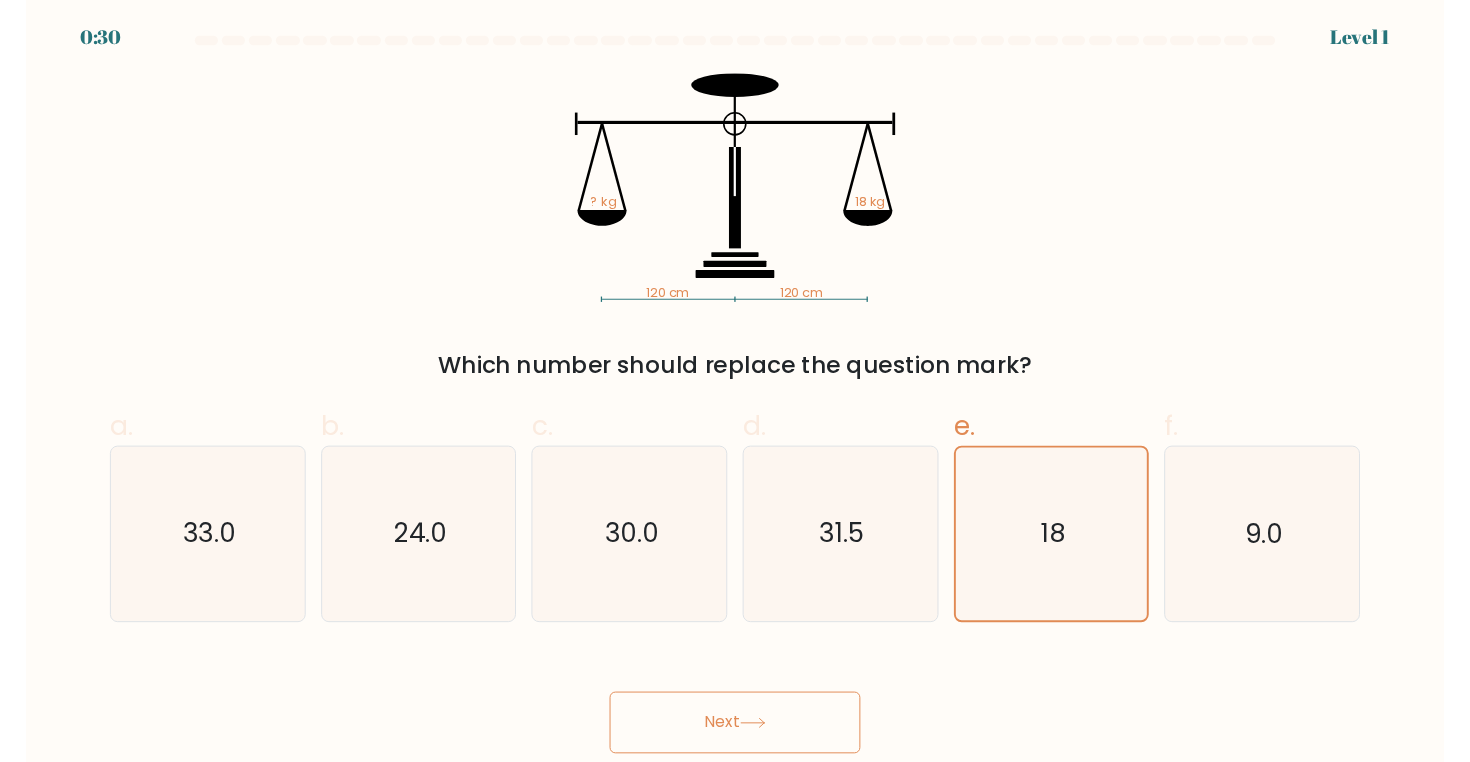 scroll, scrollTop: 0, scrollLeft: 0, axis: both 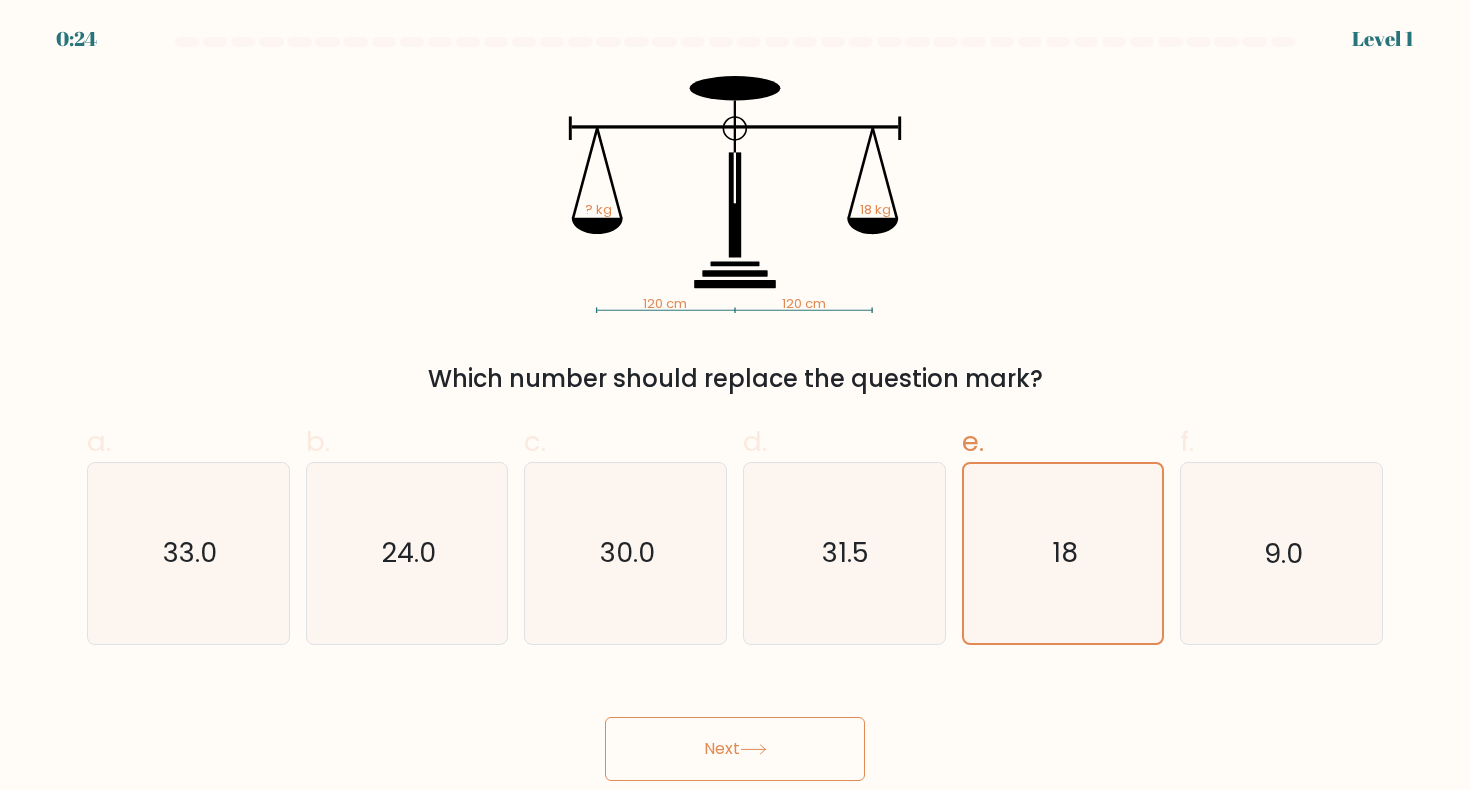 click on "Next" at bounding box center (735, 749) 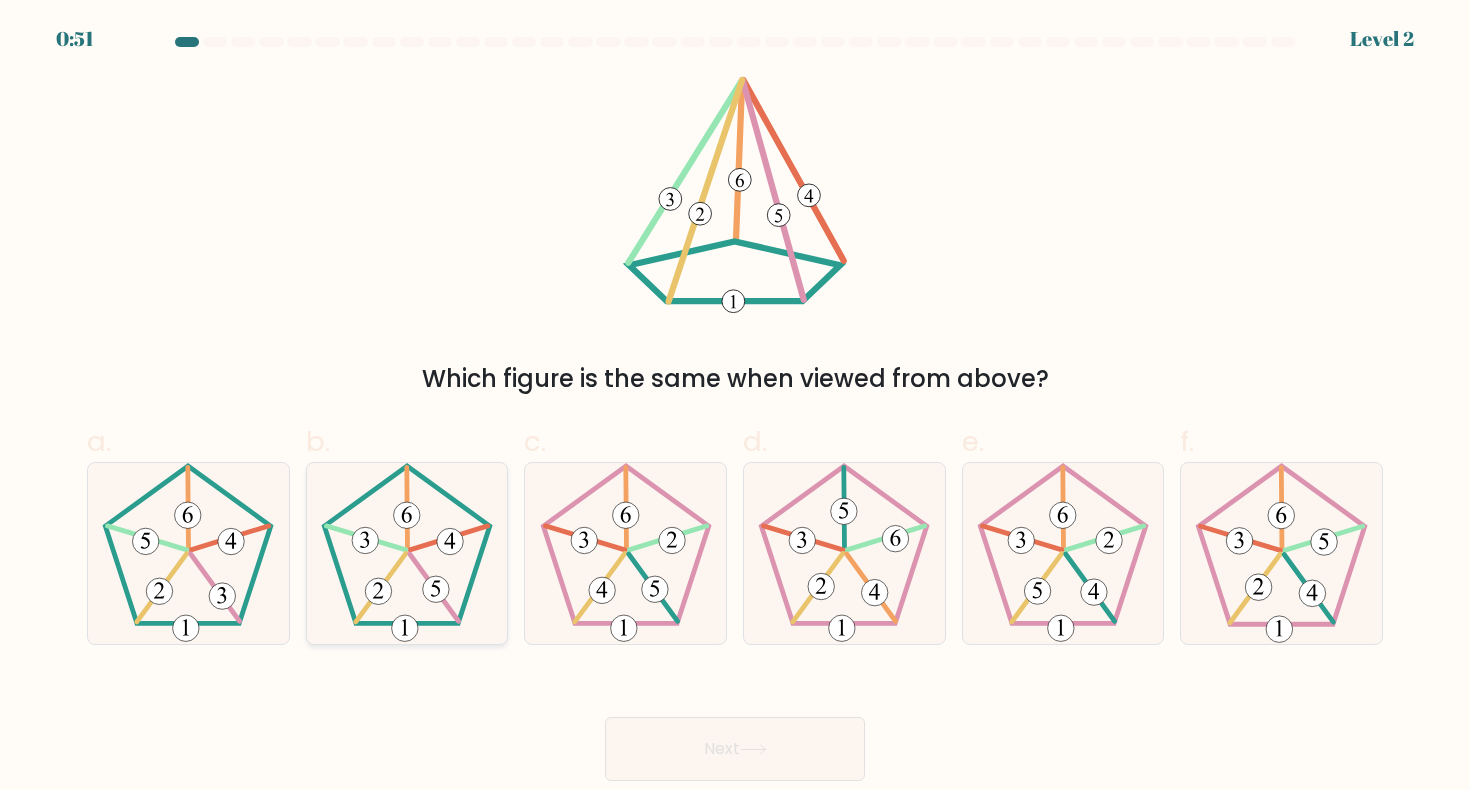 click 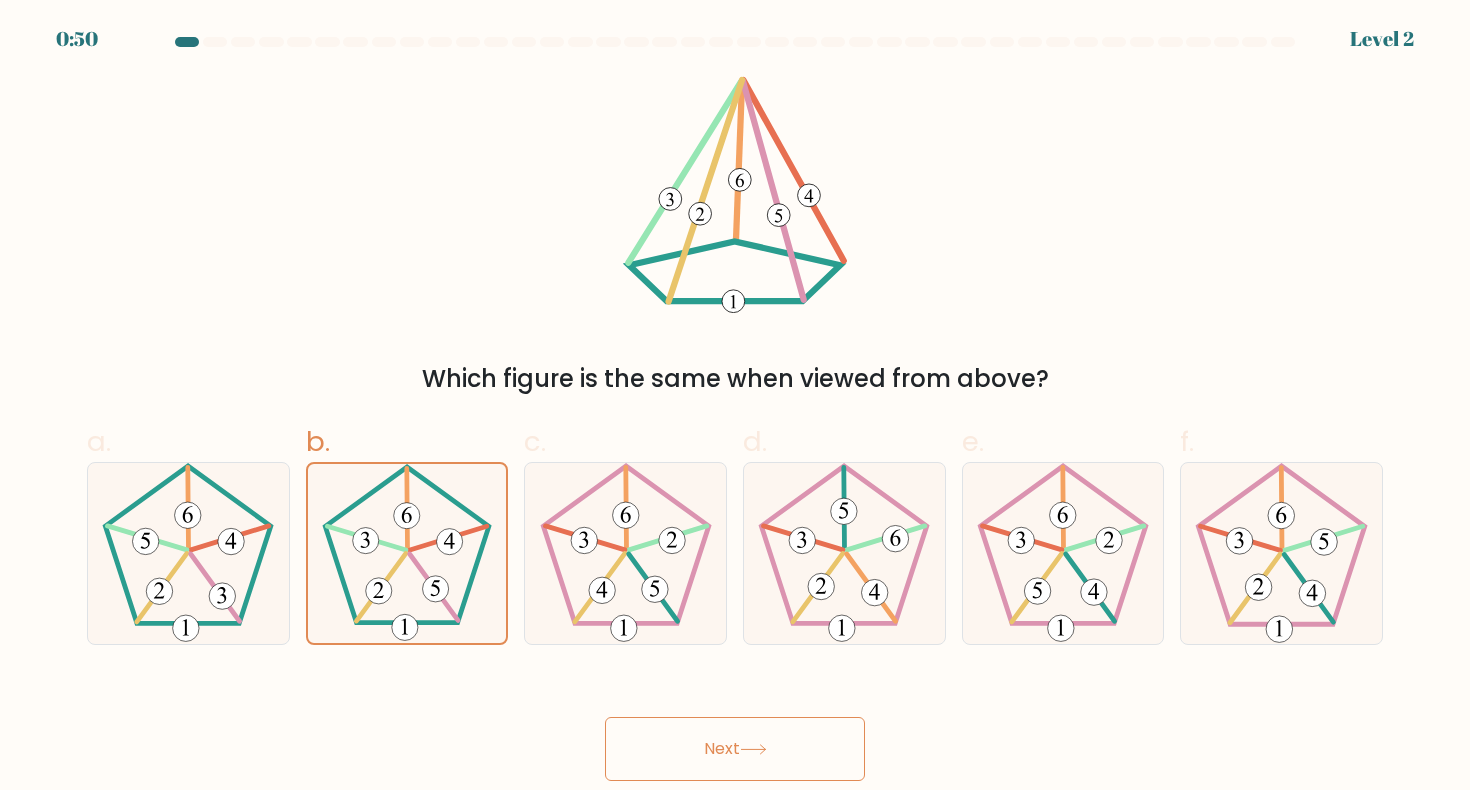 click on "Next" at bounding box center [735, 749] 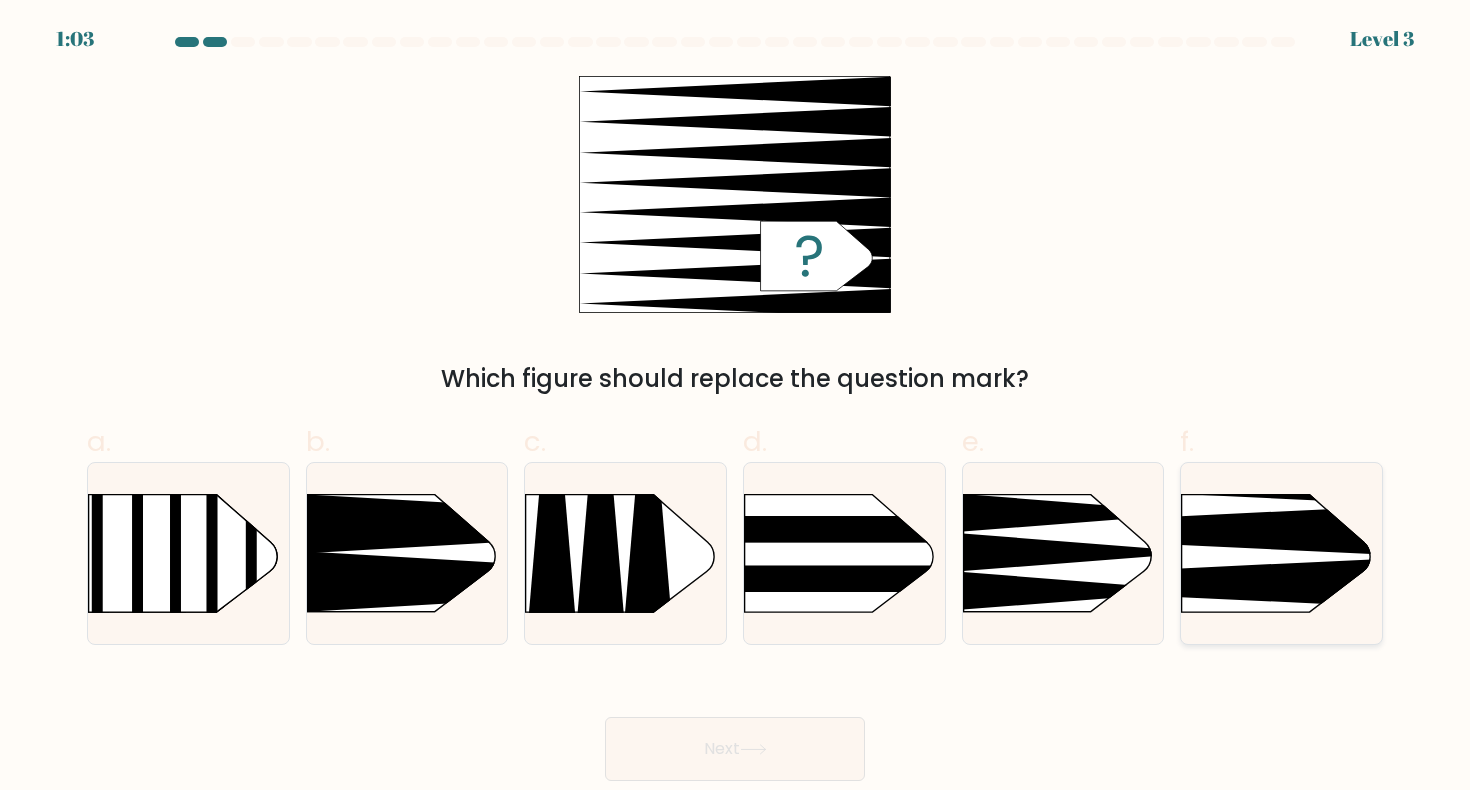 click 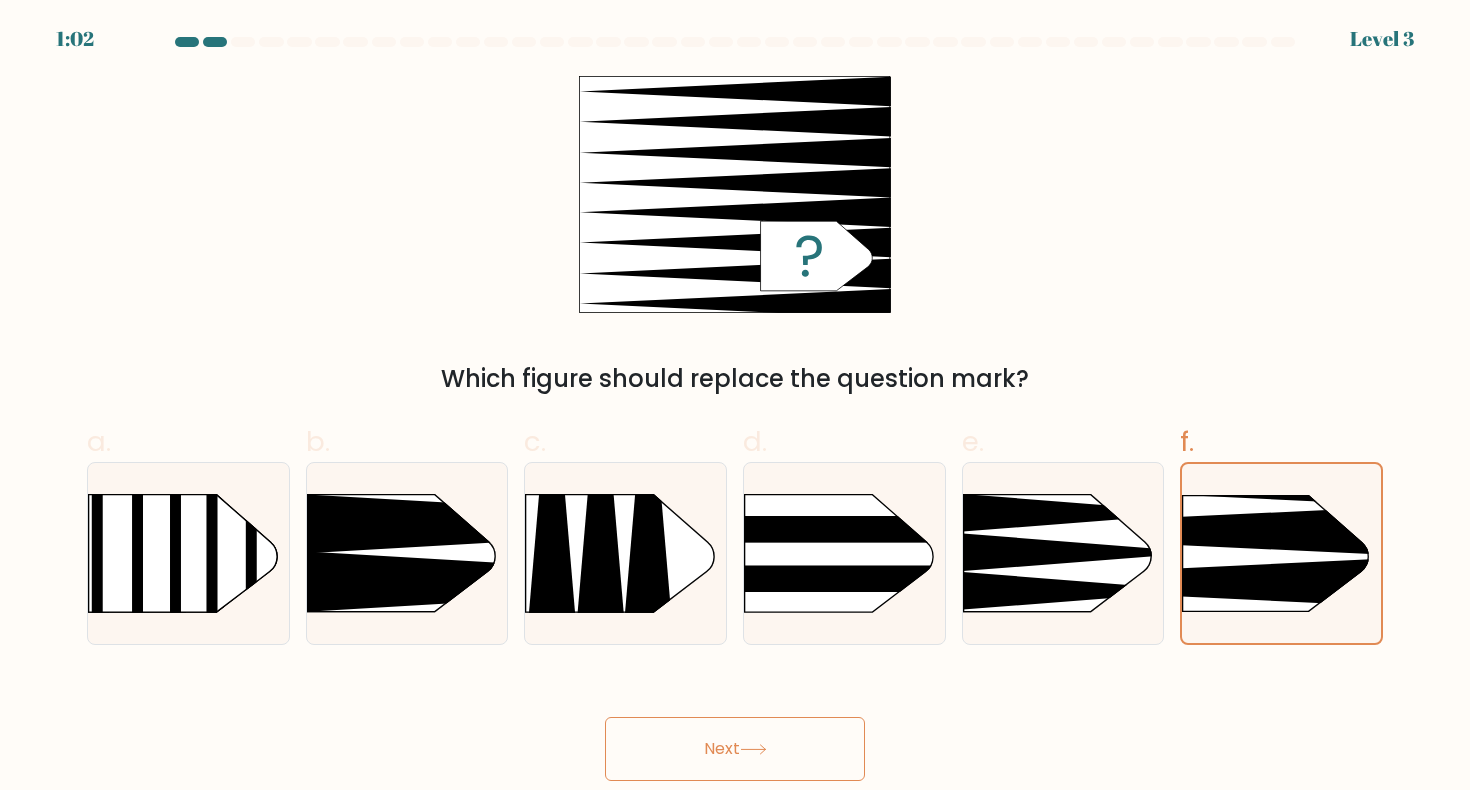 click on "Next" at bounding box center [735, 749] 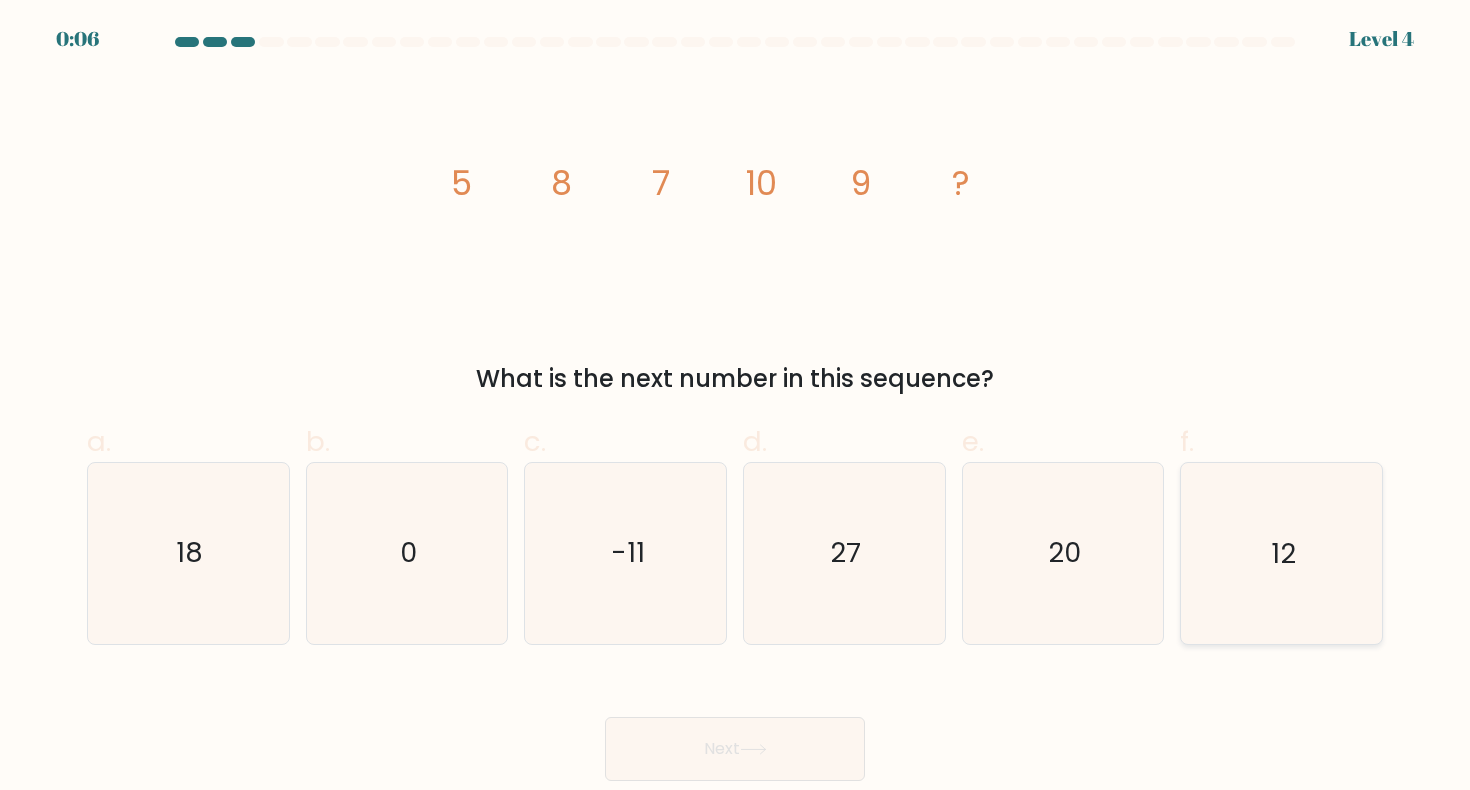 click on "12" 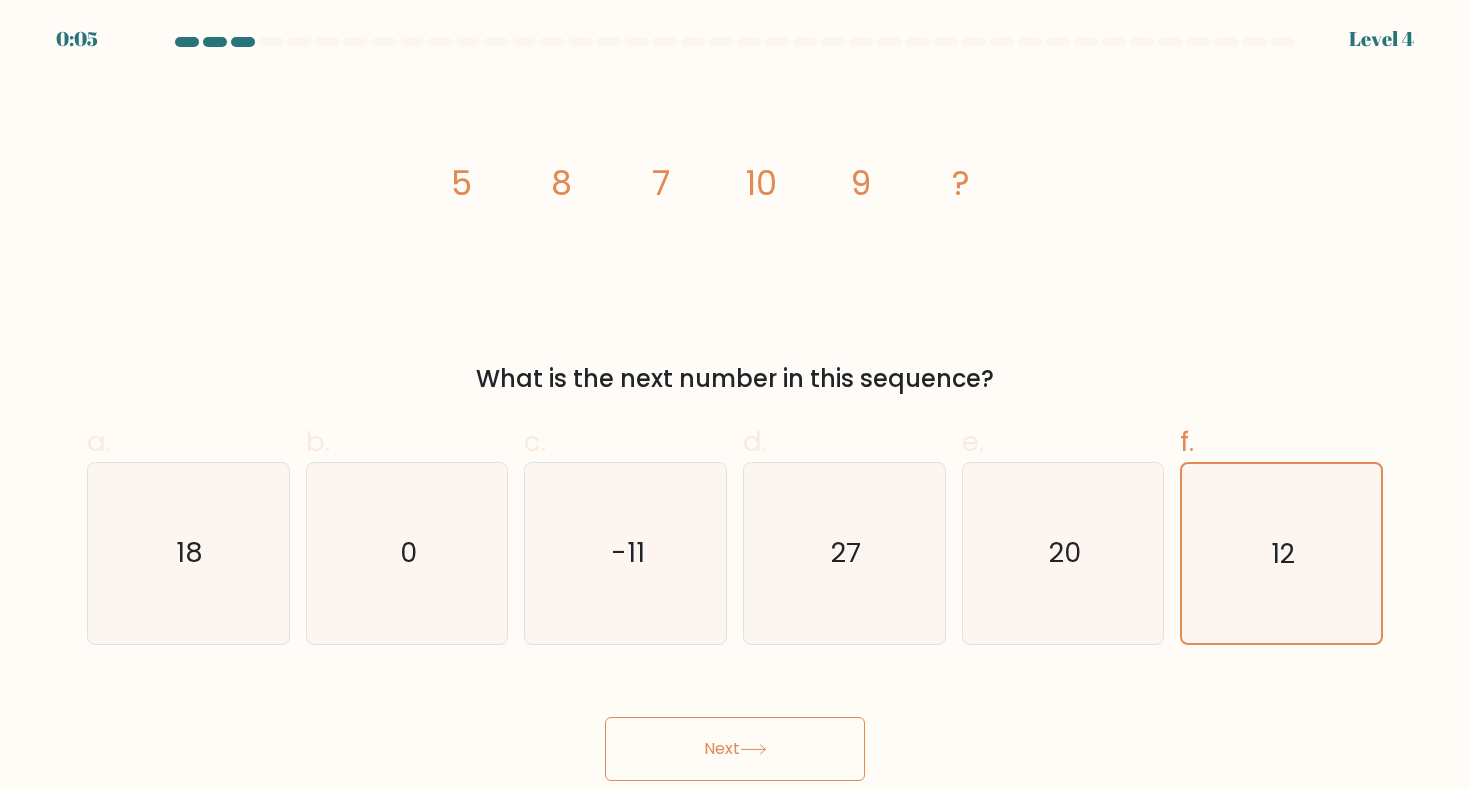 click on "Next" at bounding box center (735, 749) 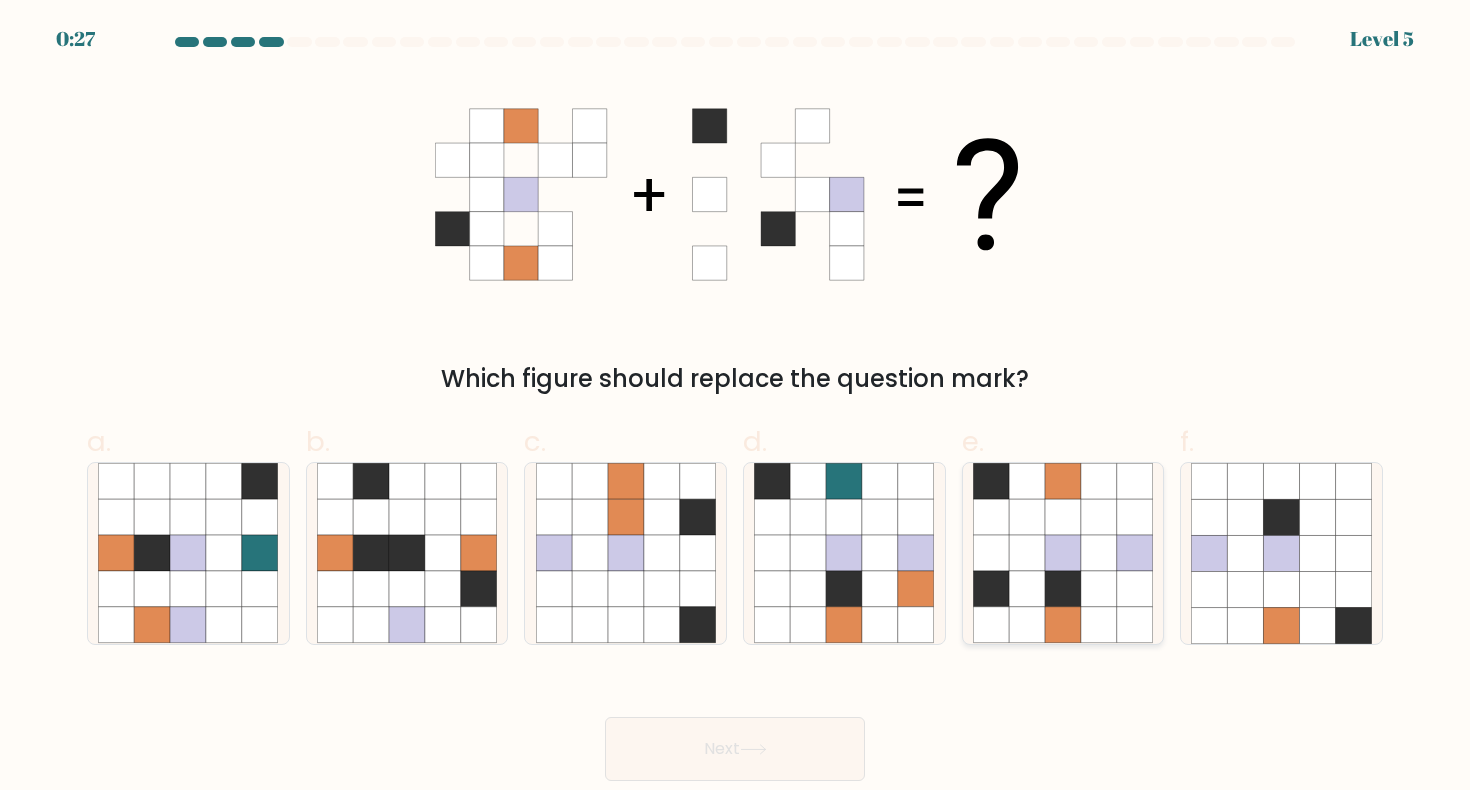 click 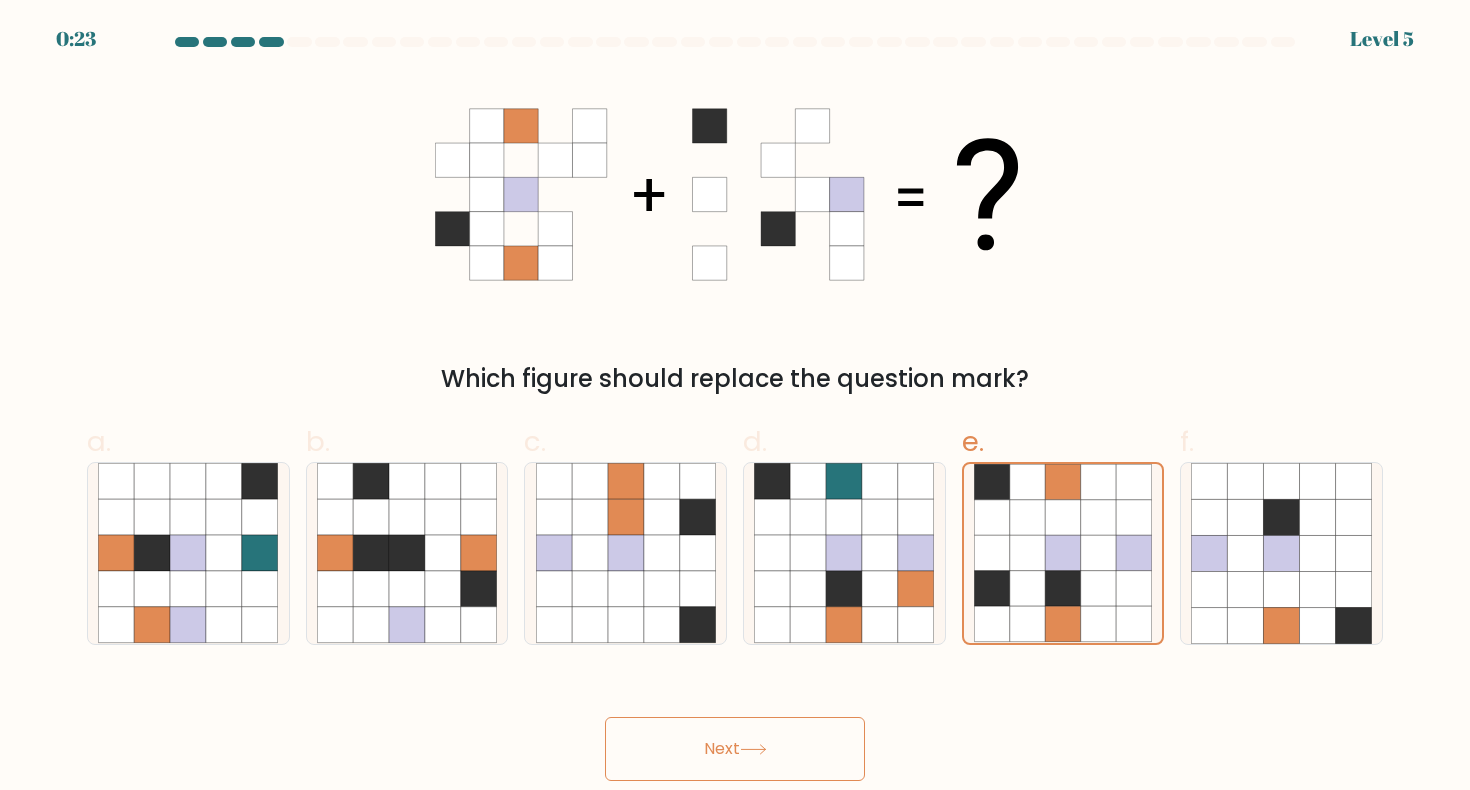 click on "Next" at bounding box center (735, 749) 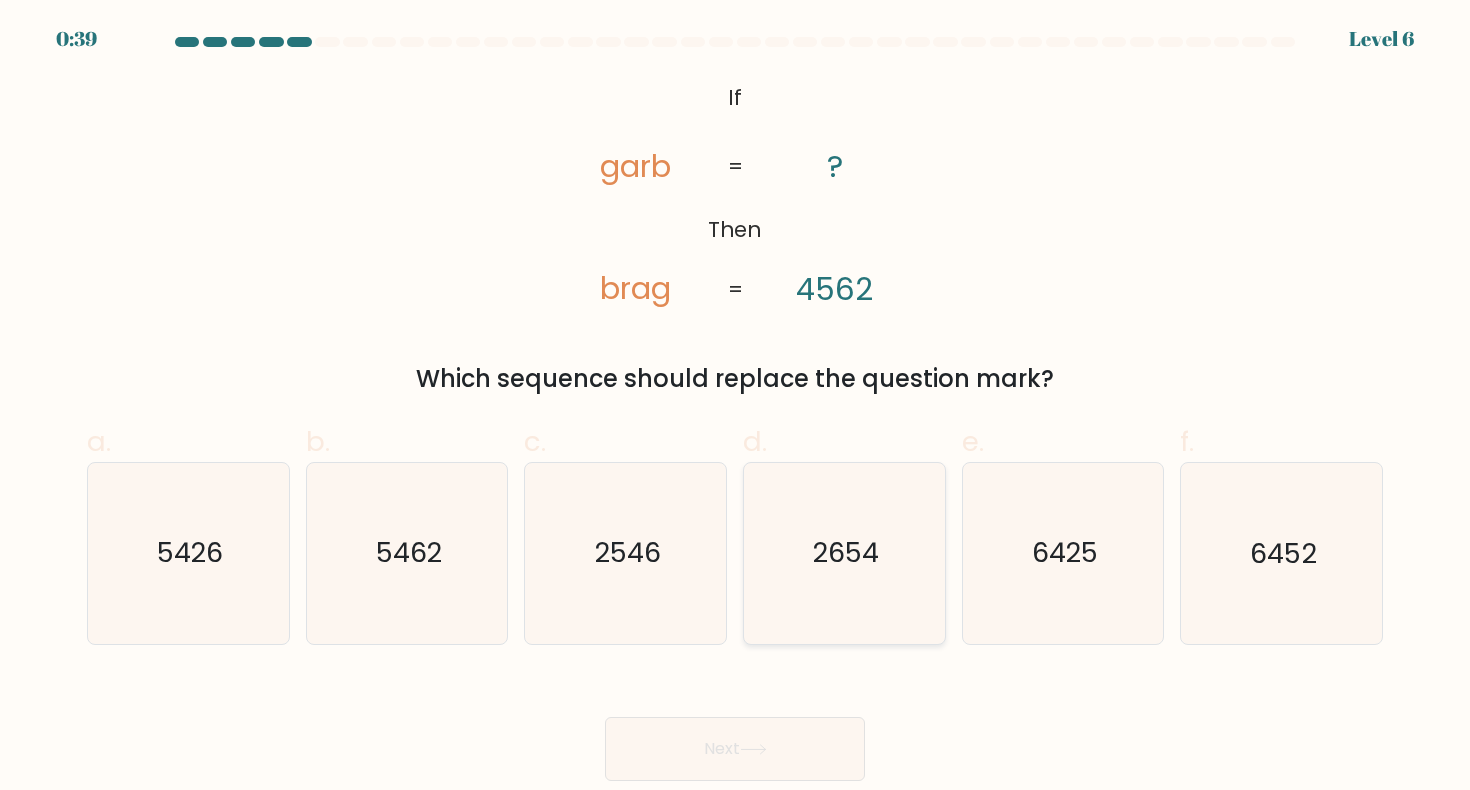 click on "2654" 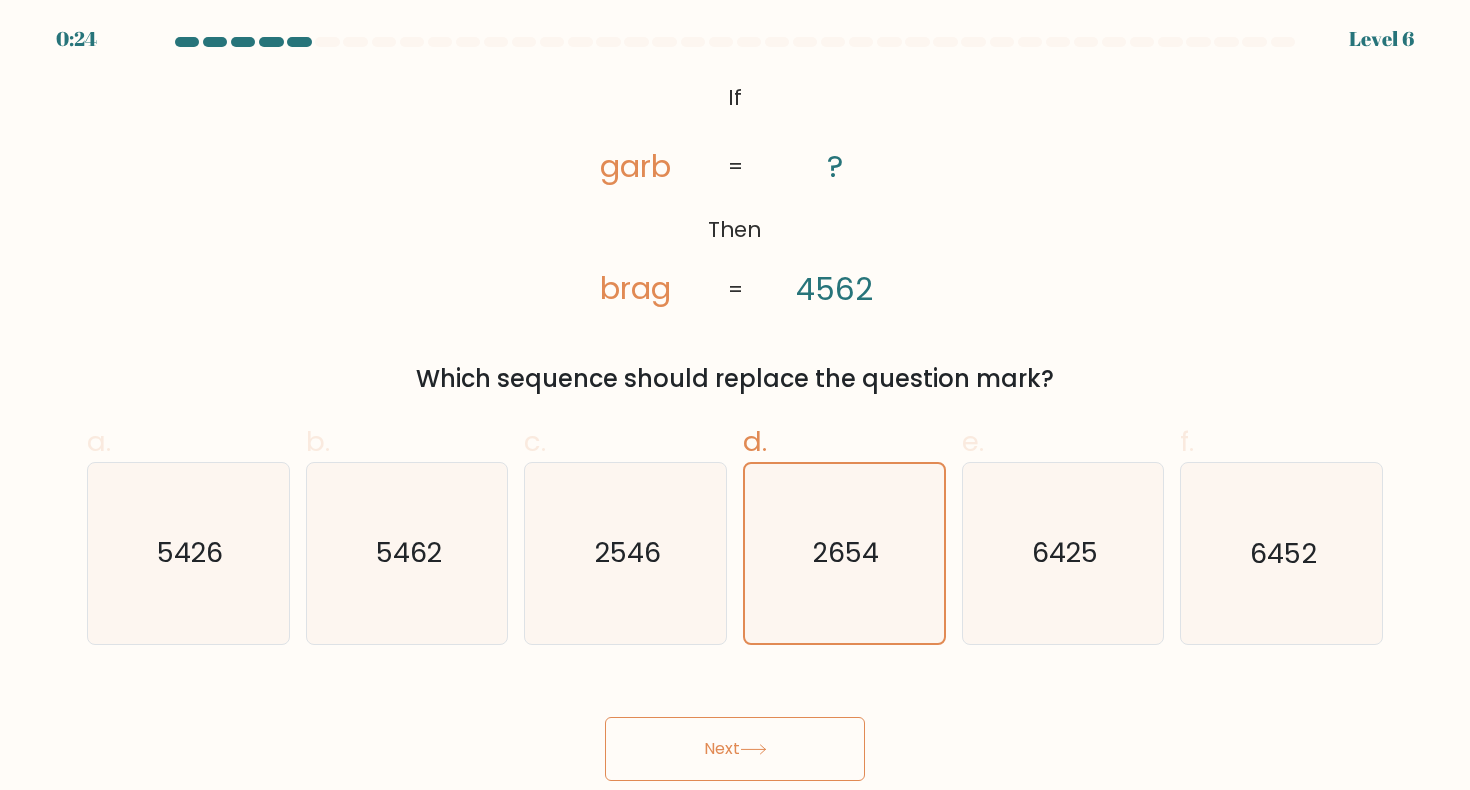 click on "Next" at bounding box center [735, 749] 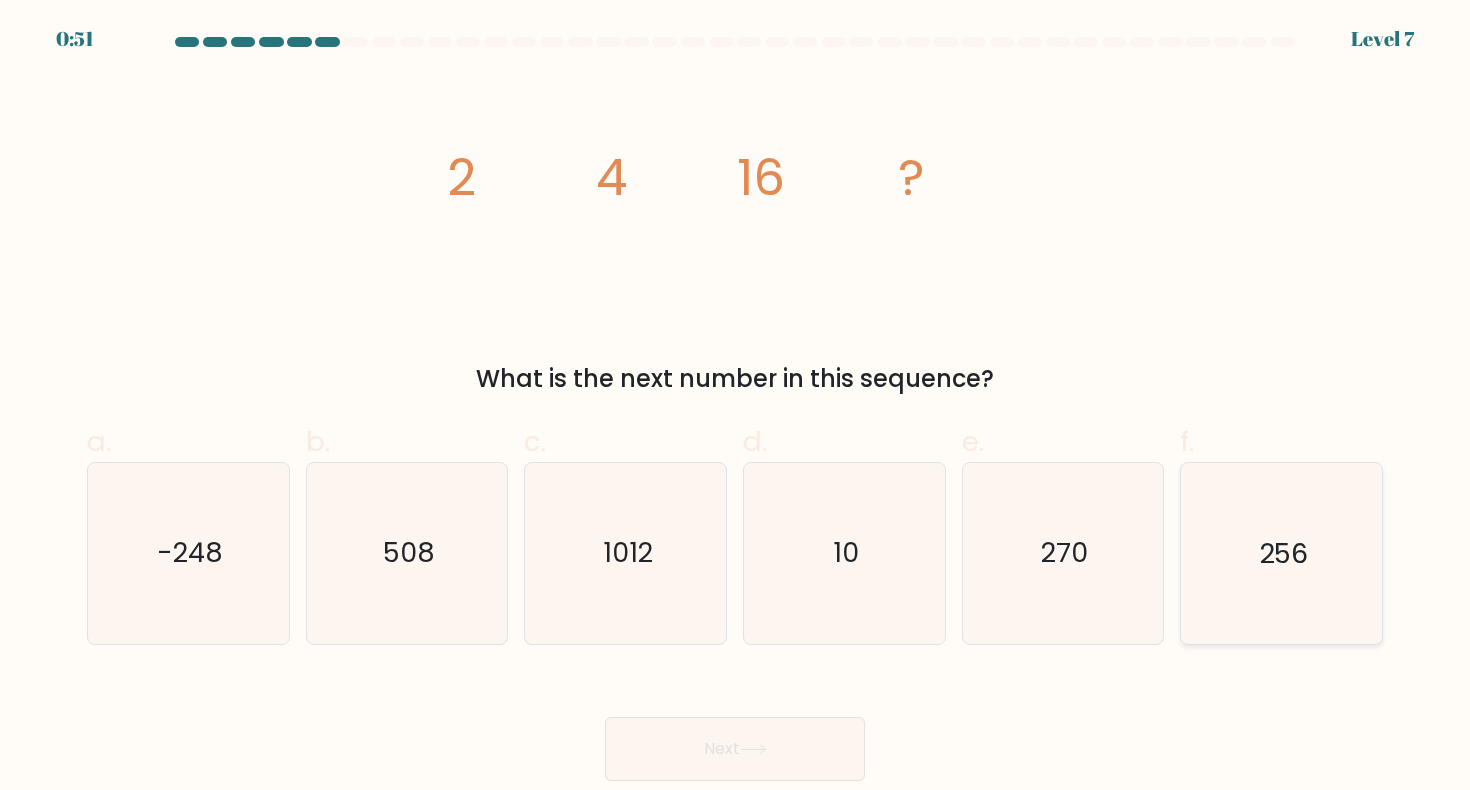 click on "256" 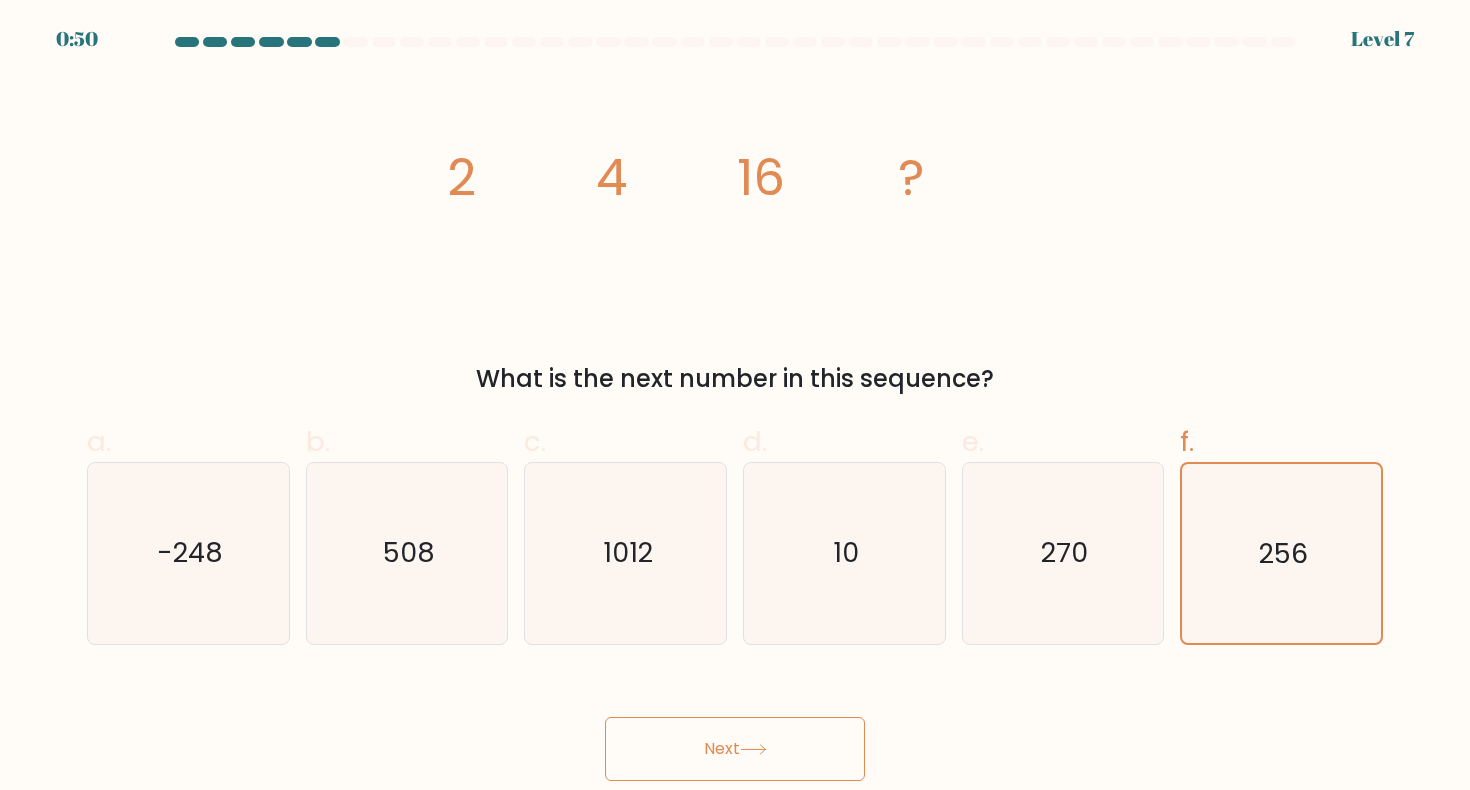 click on "Next" at bounding box center (735, 749) 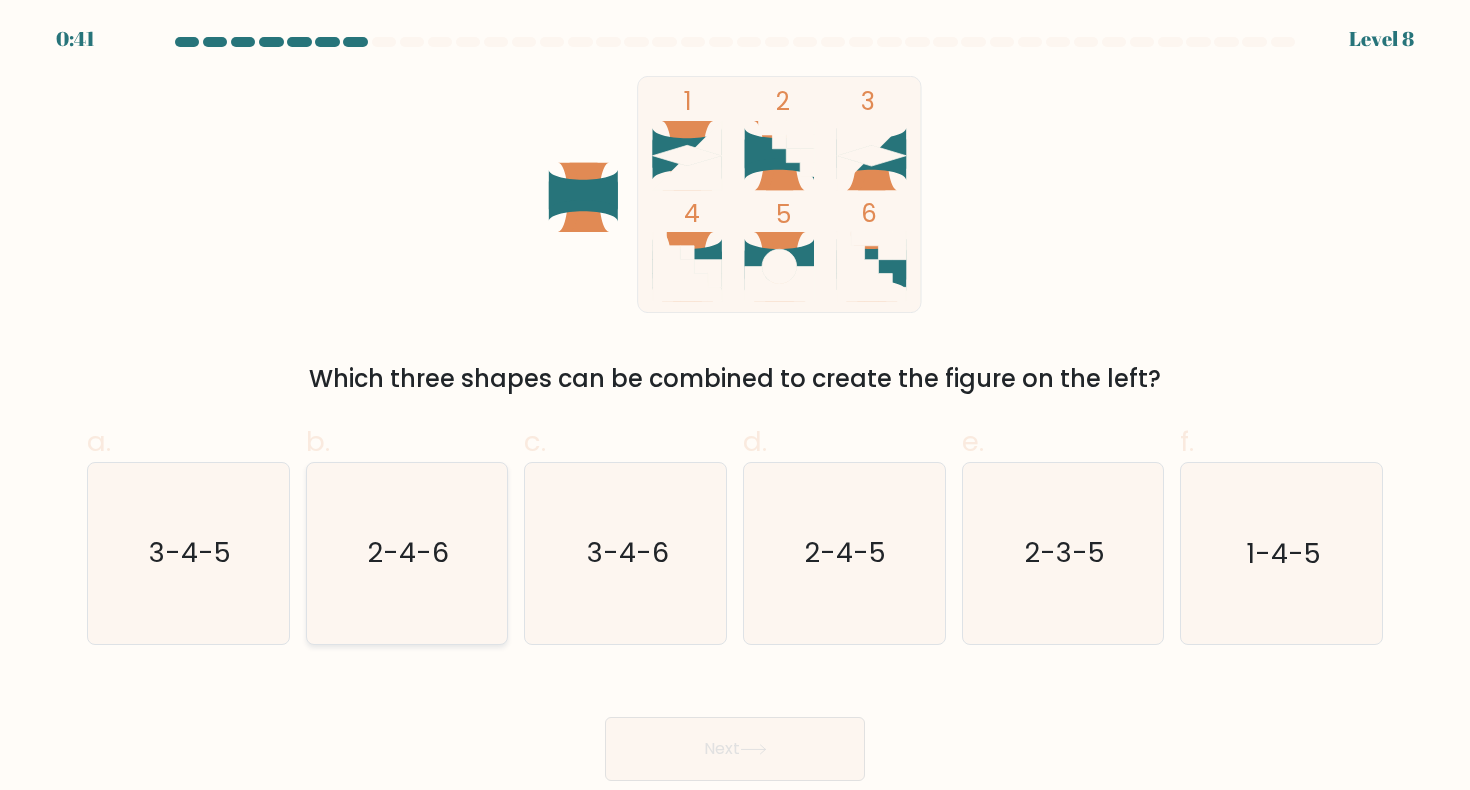 click on "2-4-6" 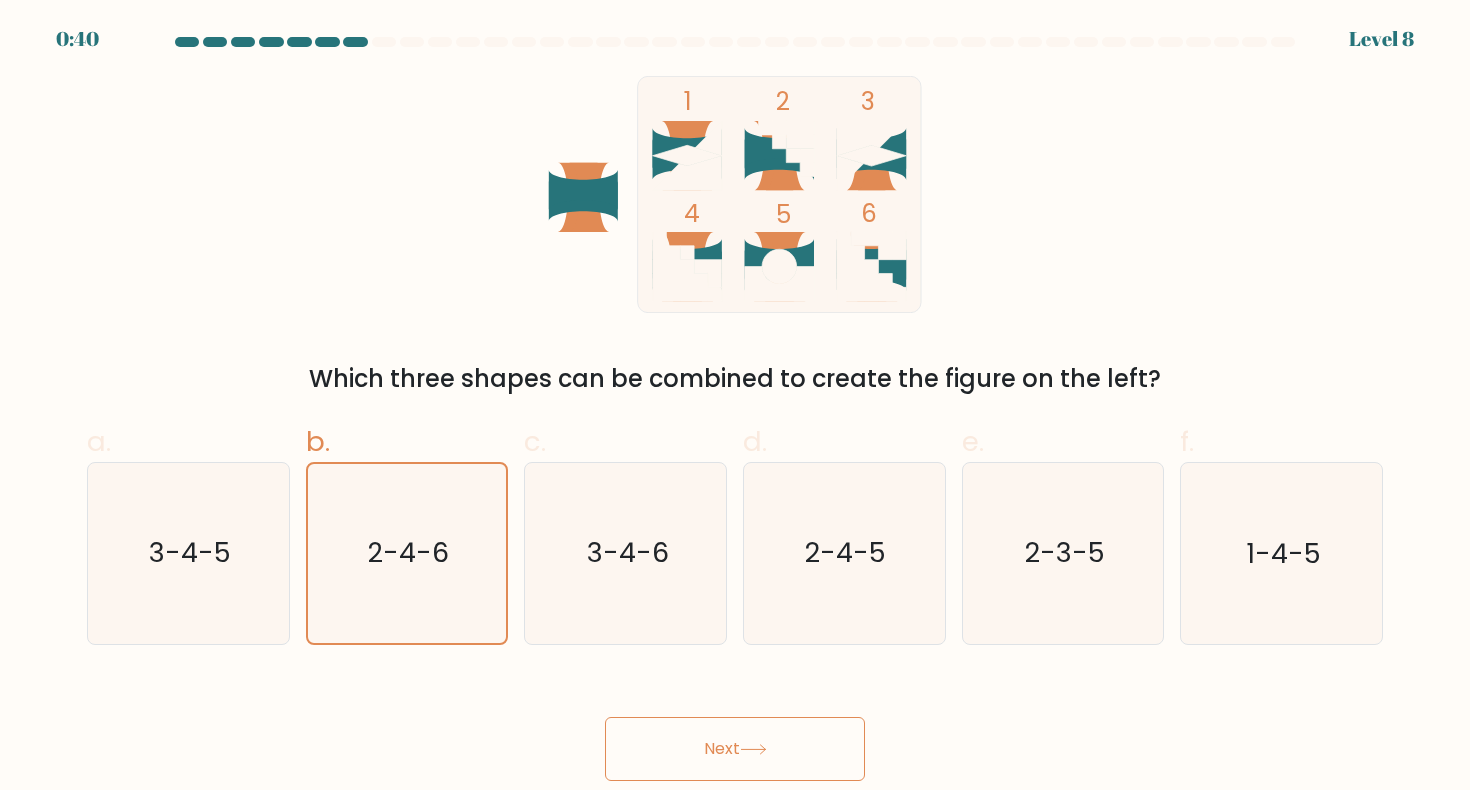 click on "Next" at bounding box center (735, 749) 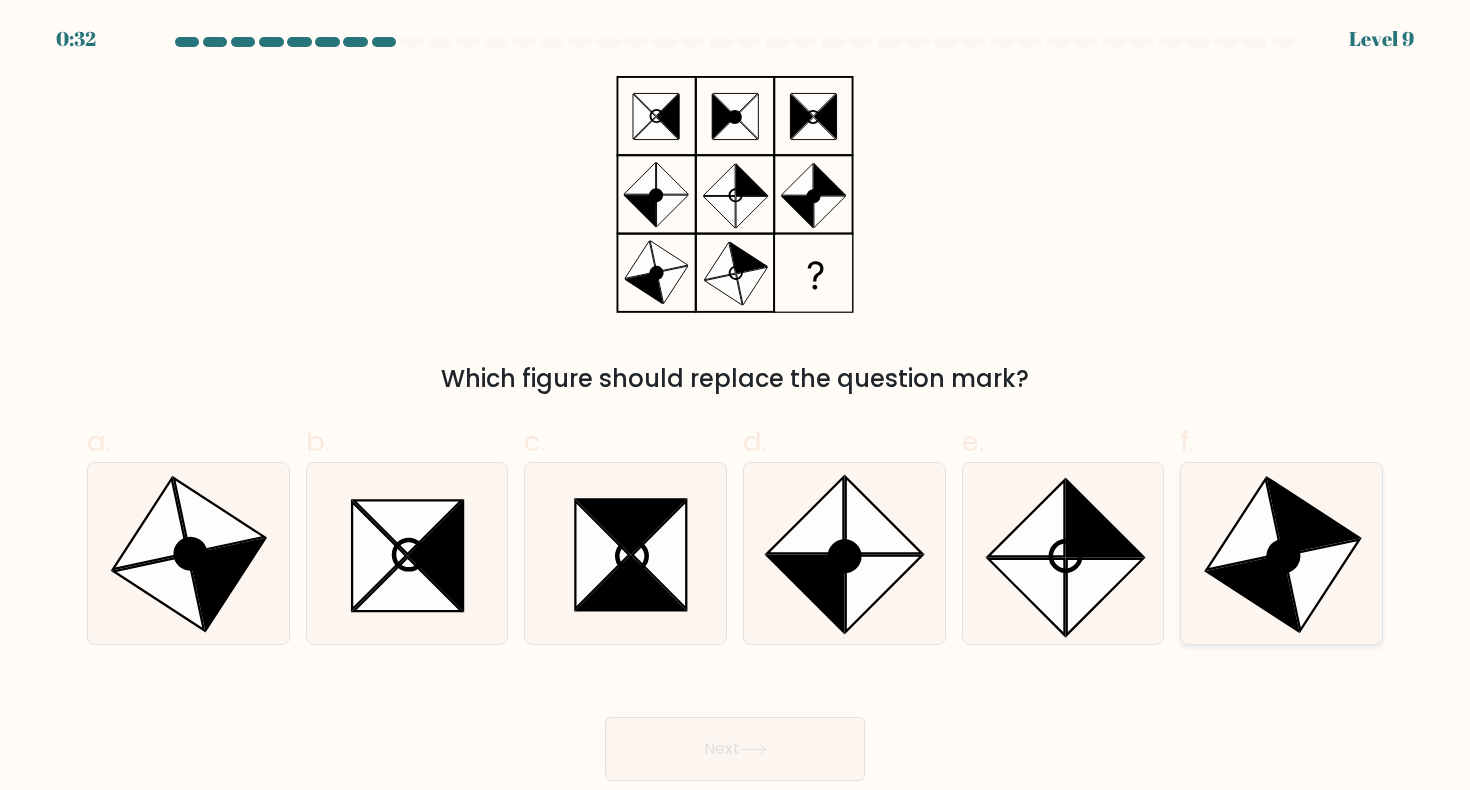 click 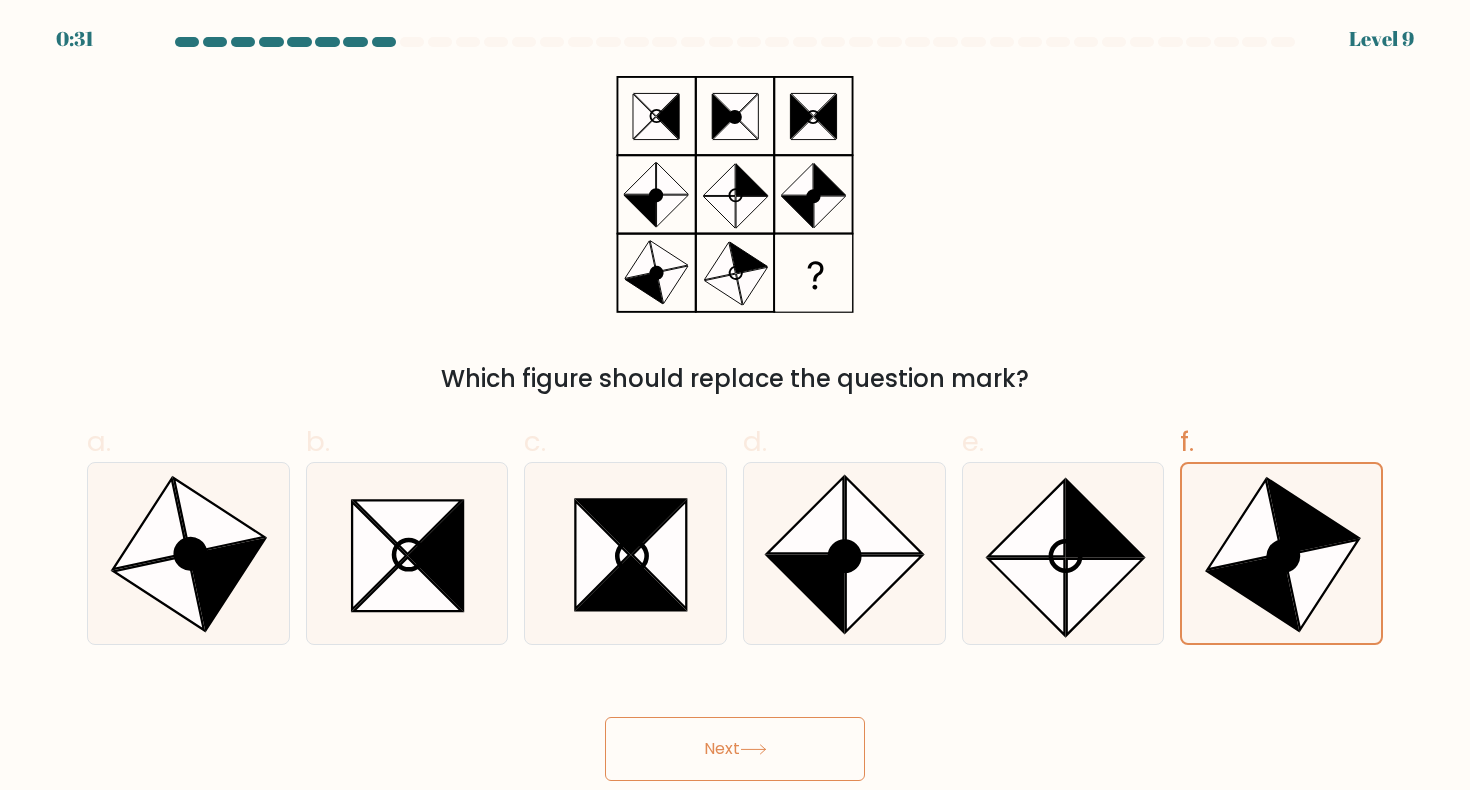 click on "Next" at bounding box center [735, 749] 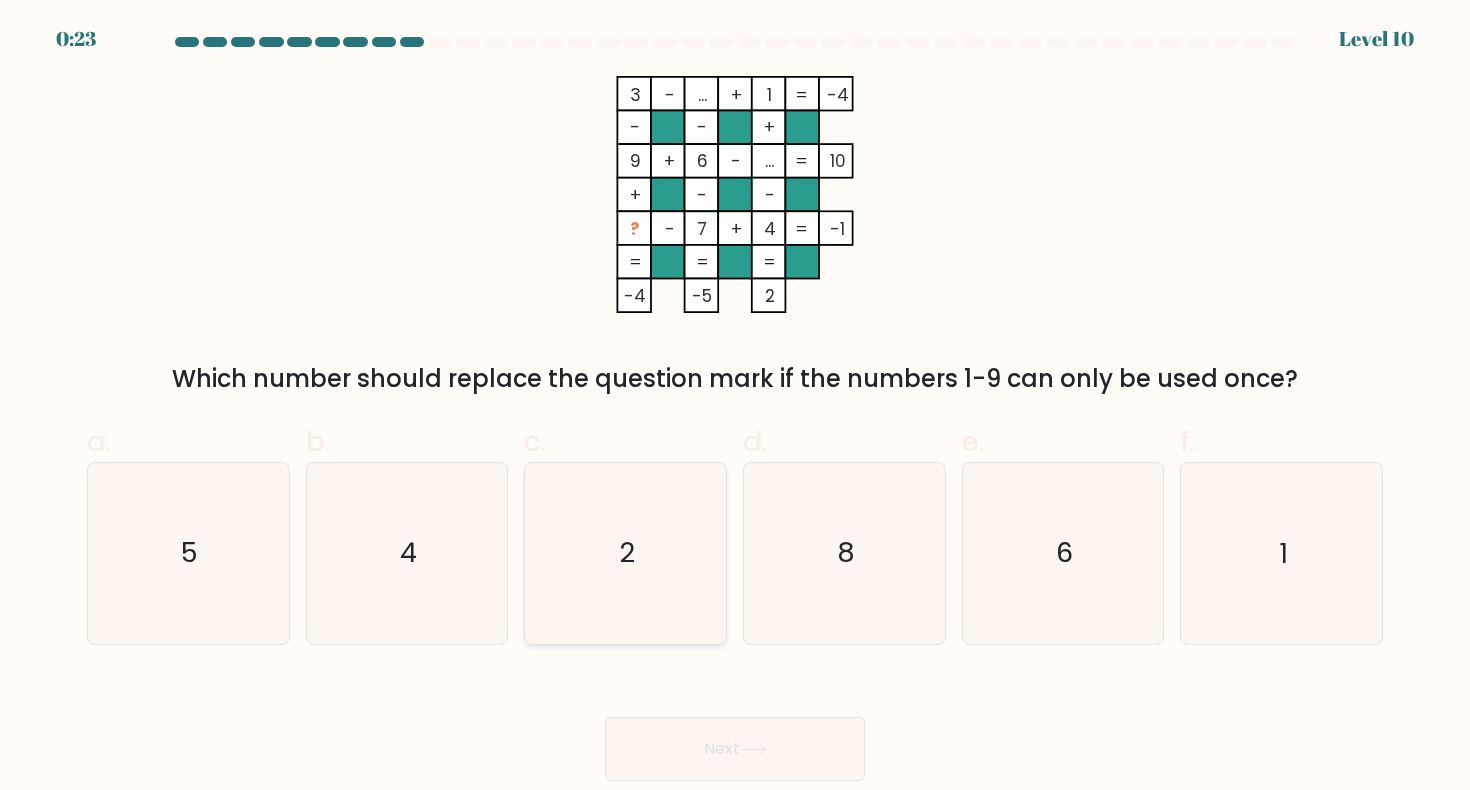 click on "2" 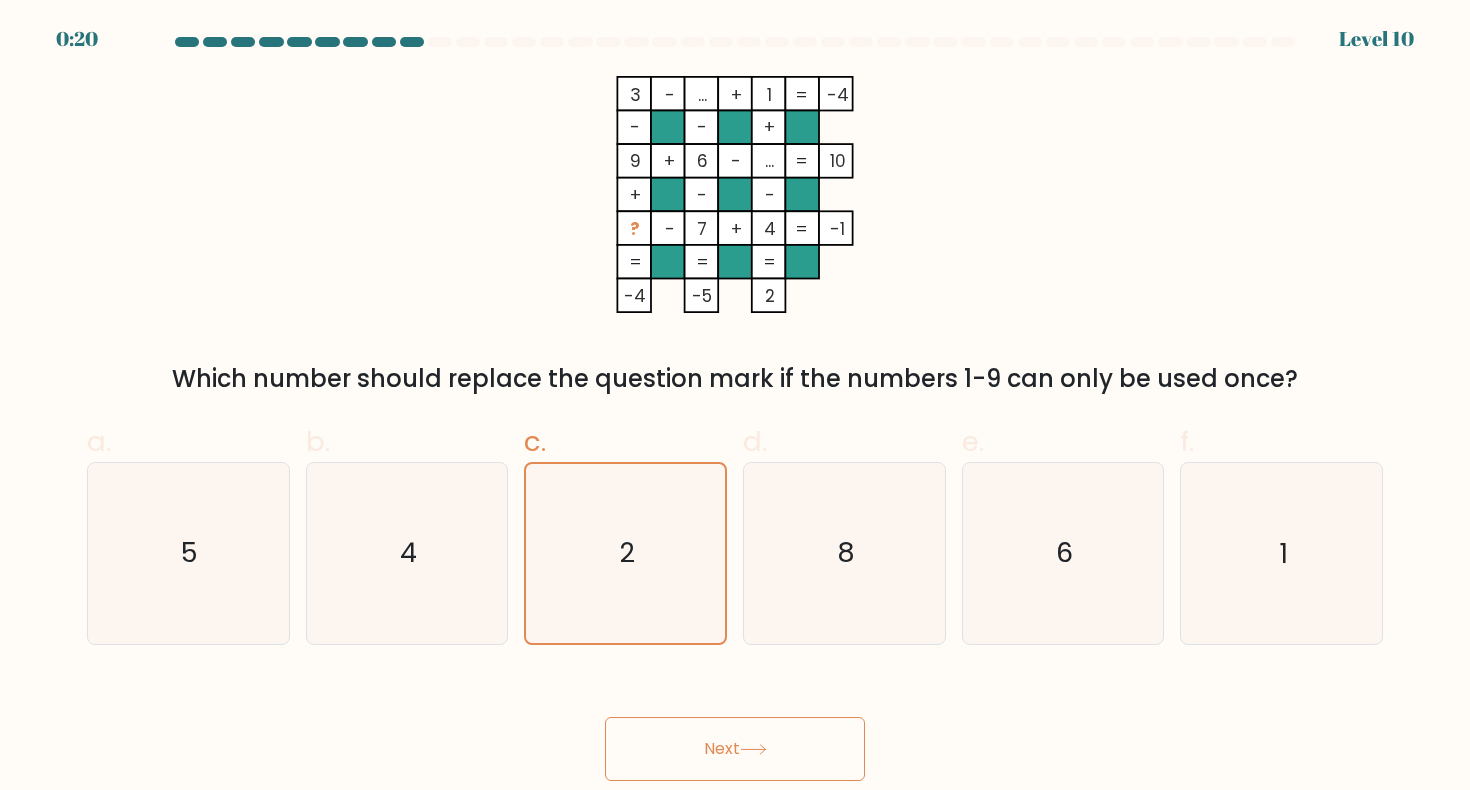 click on "Next" at bounding box center [735, 749] 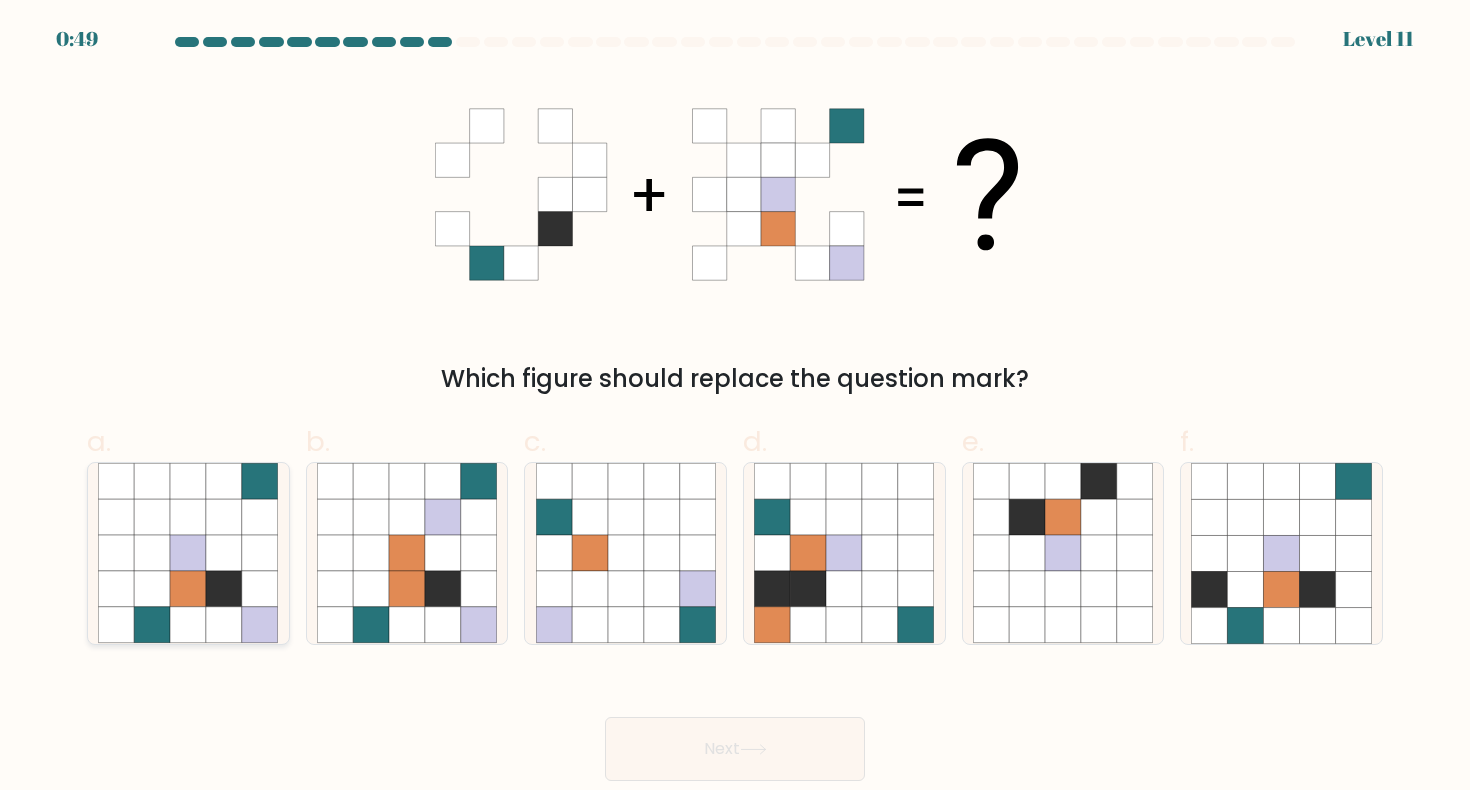 click 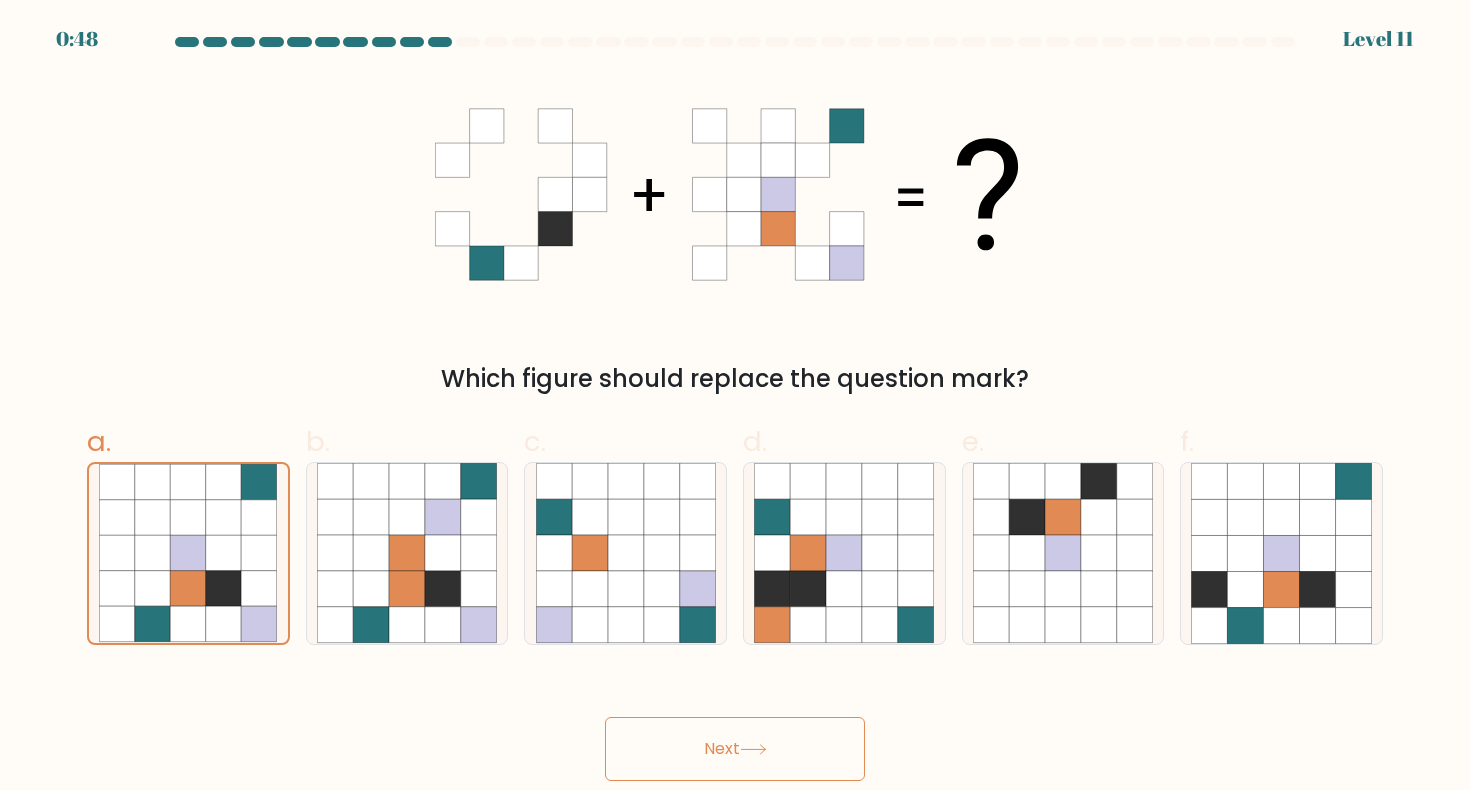 click on "Next" at bounding box center (735, 749) 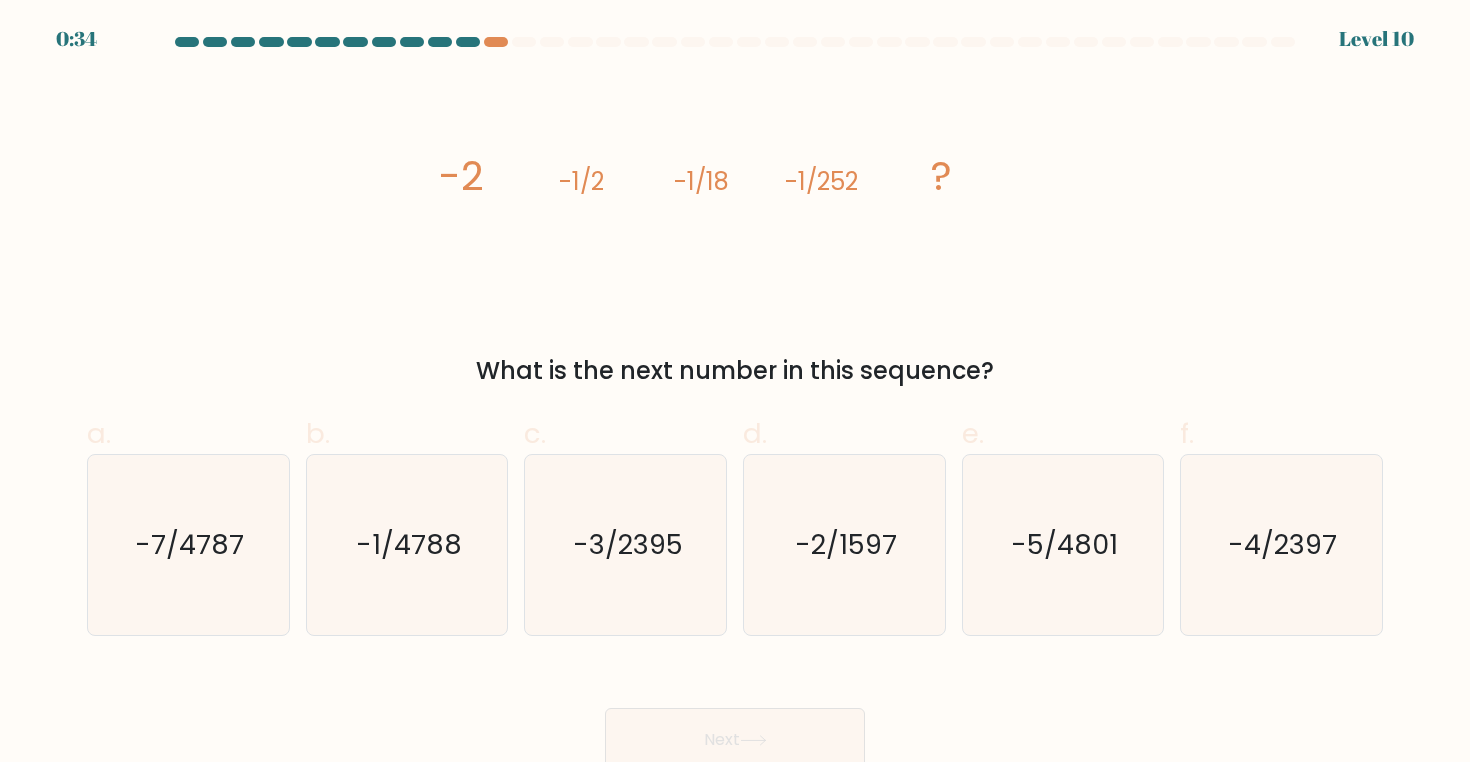 scroll, scrollTop: 0, scrollLeft: 0, axis: both 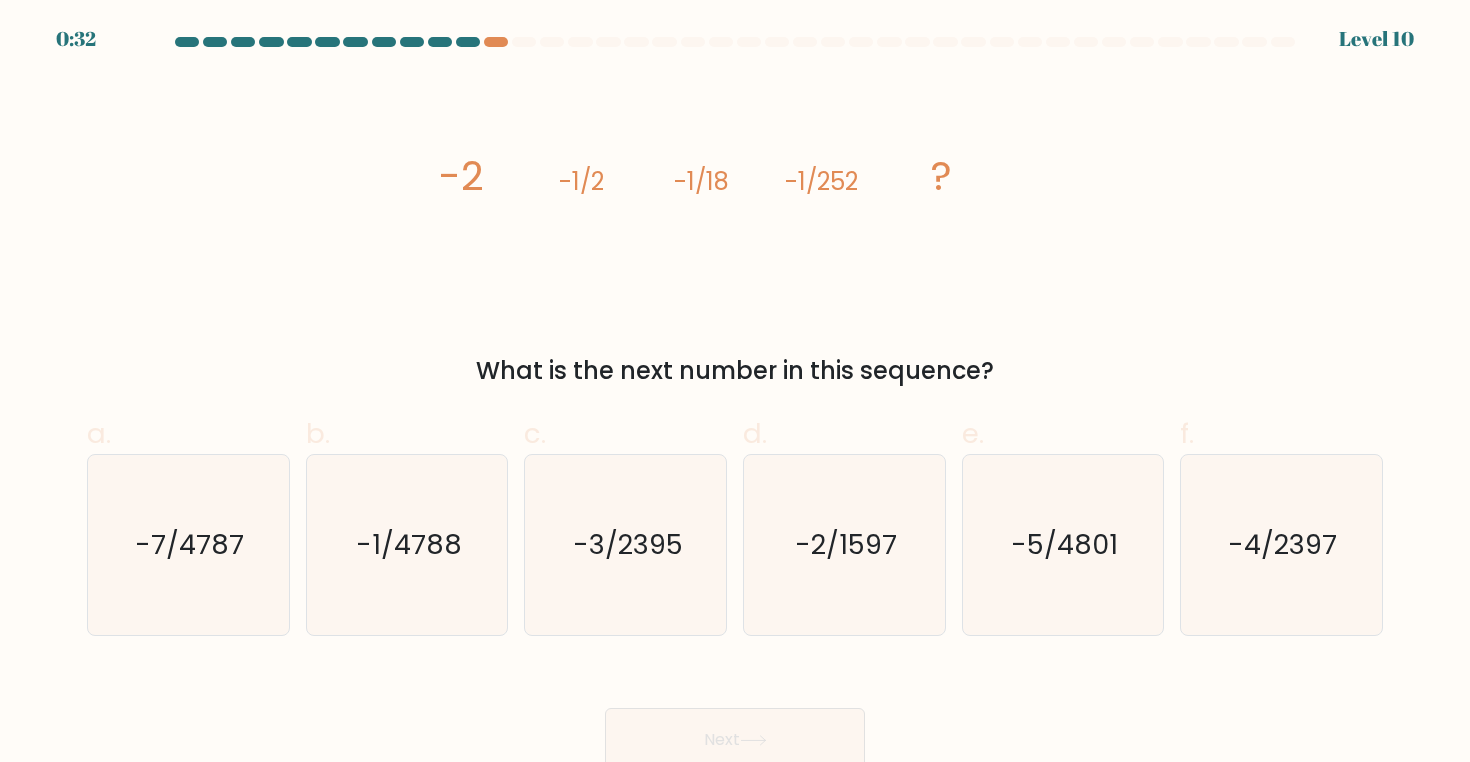click on "0:32
Level 10" at bounding box center [735, 27] 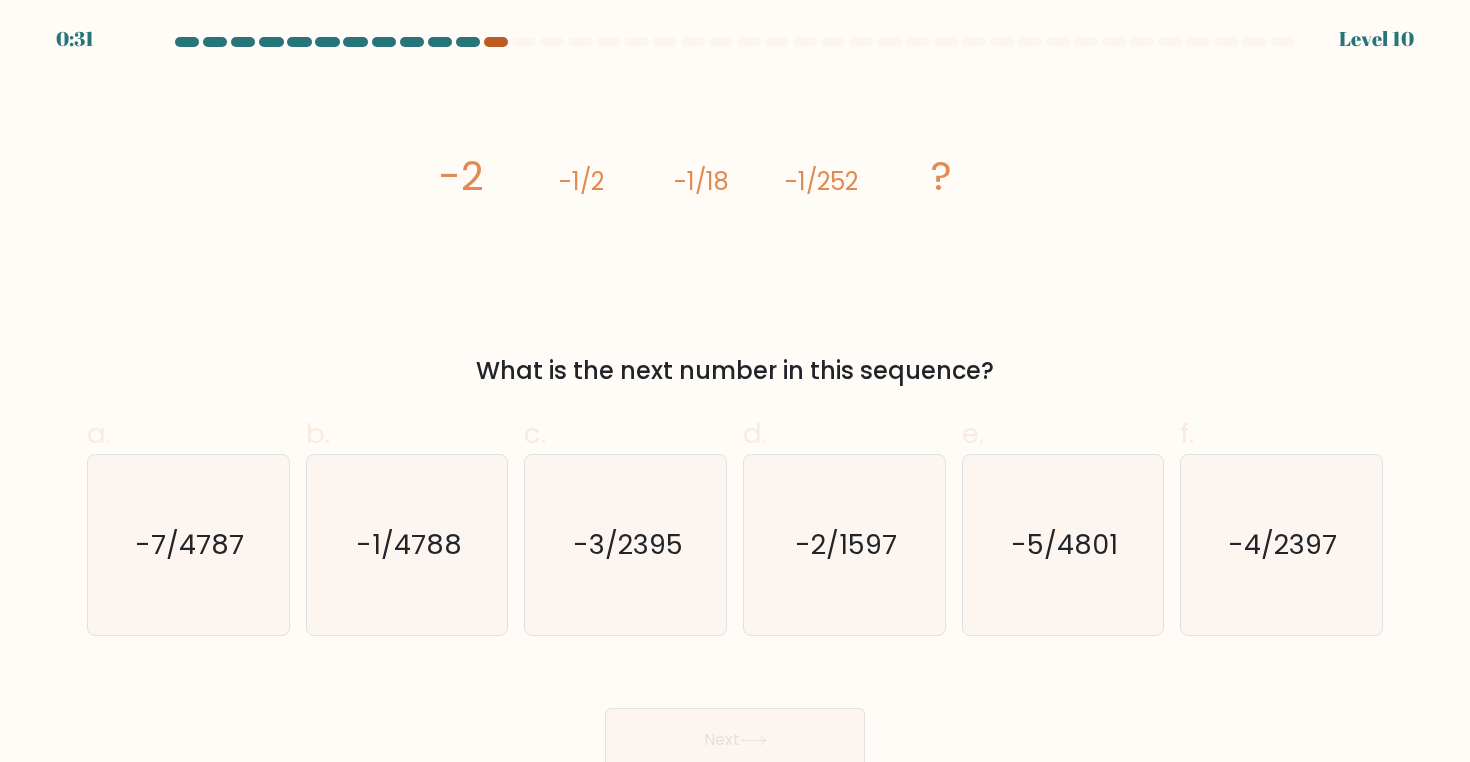 click at bounding box center [496, 42] 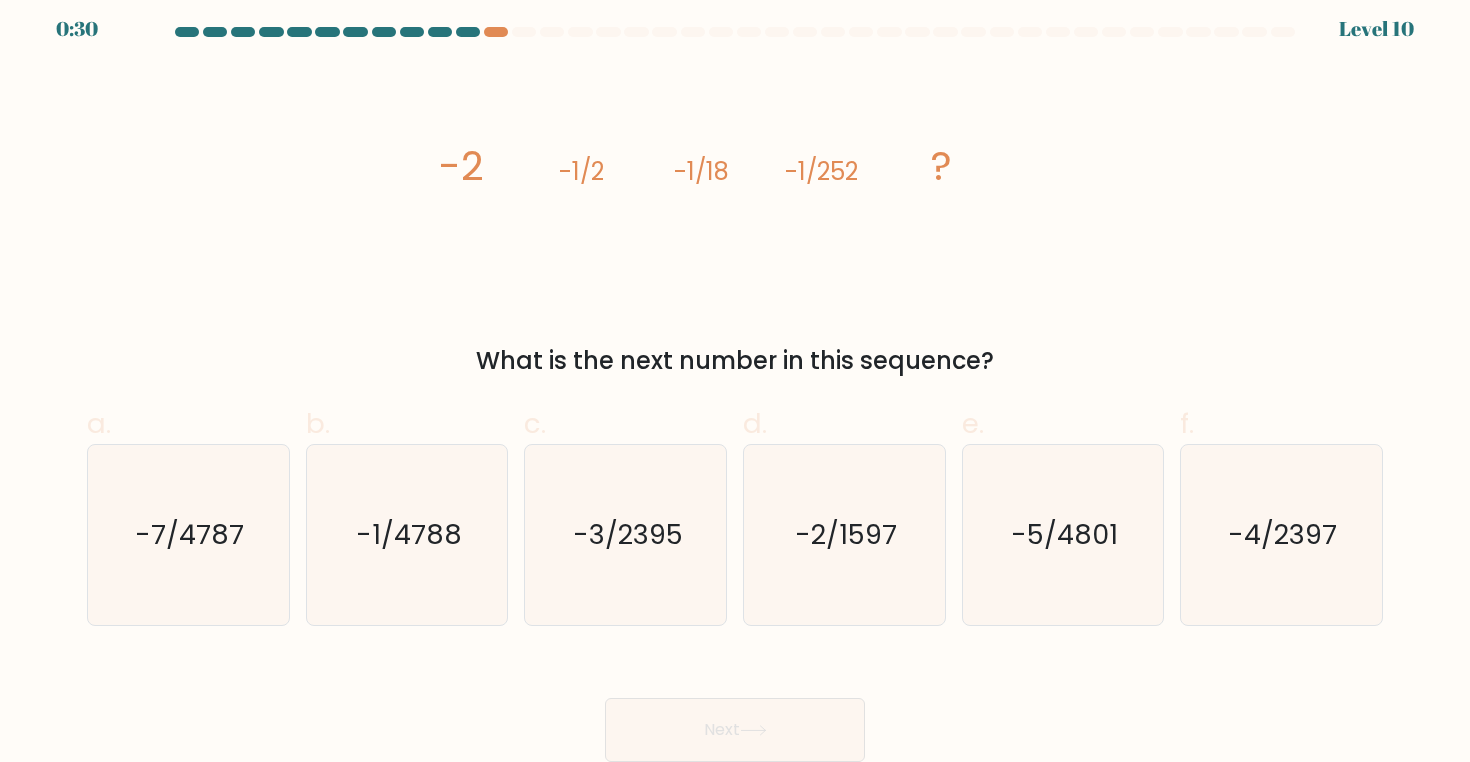 scroll, scrollTop: 10, scrollLeft: 0, axis: vertical 